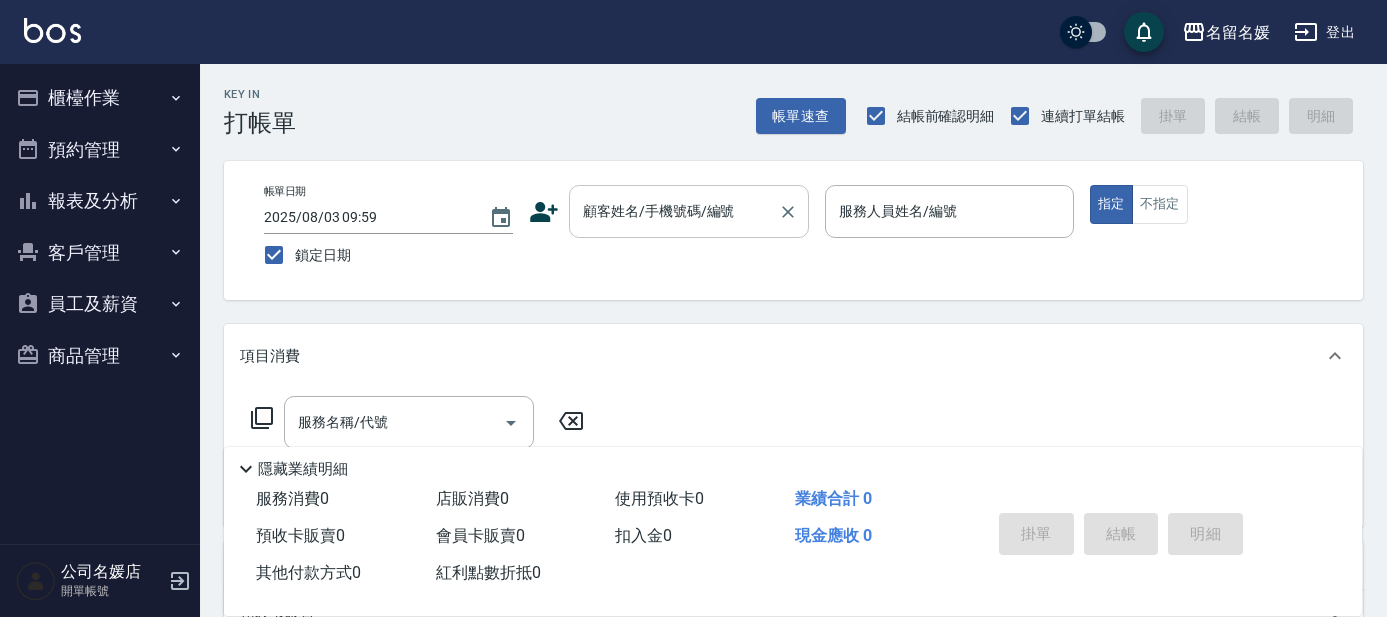 click on "顧客姓名/手機號碼/編號" at bounding box center [674, 211] 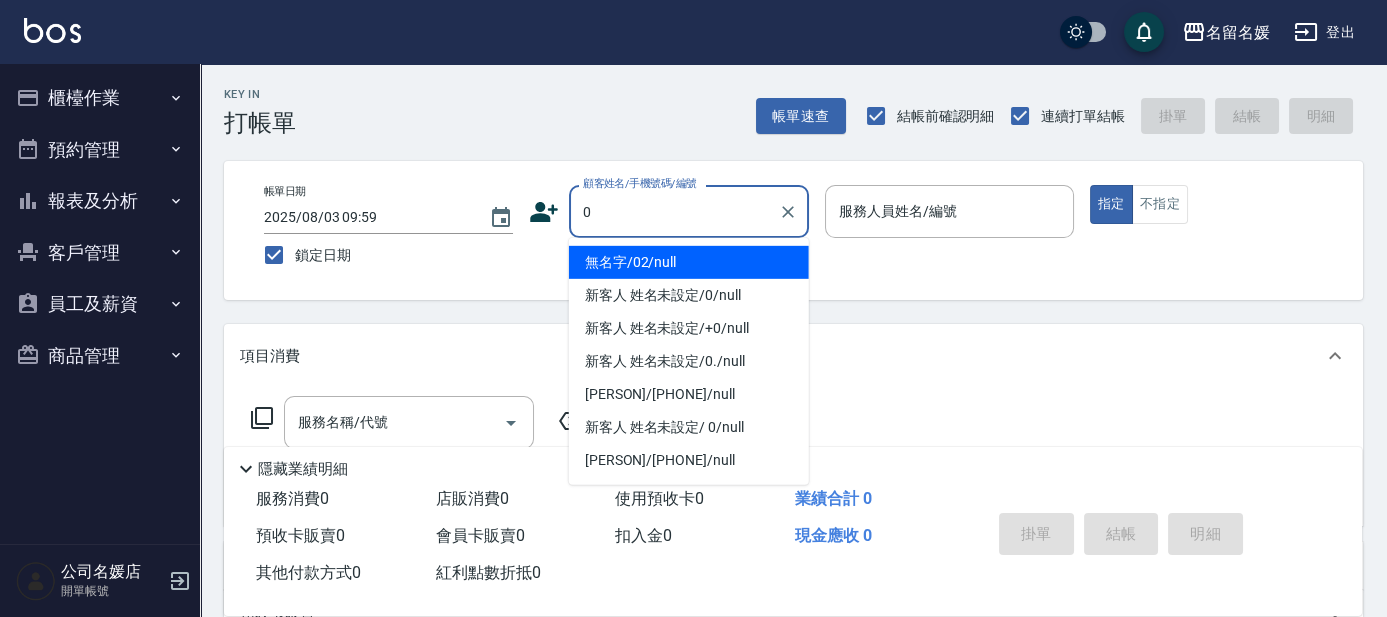type on "無名字/02/null" 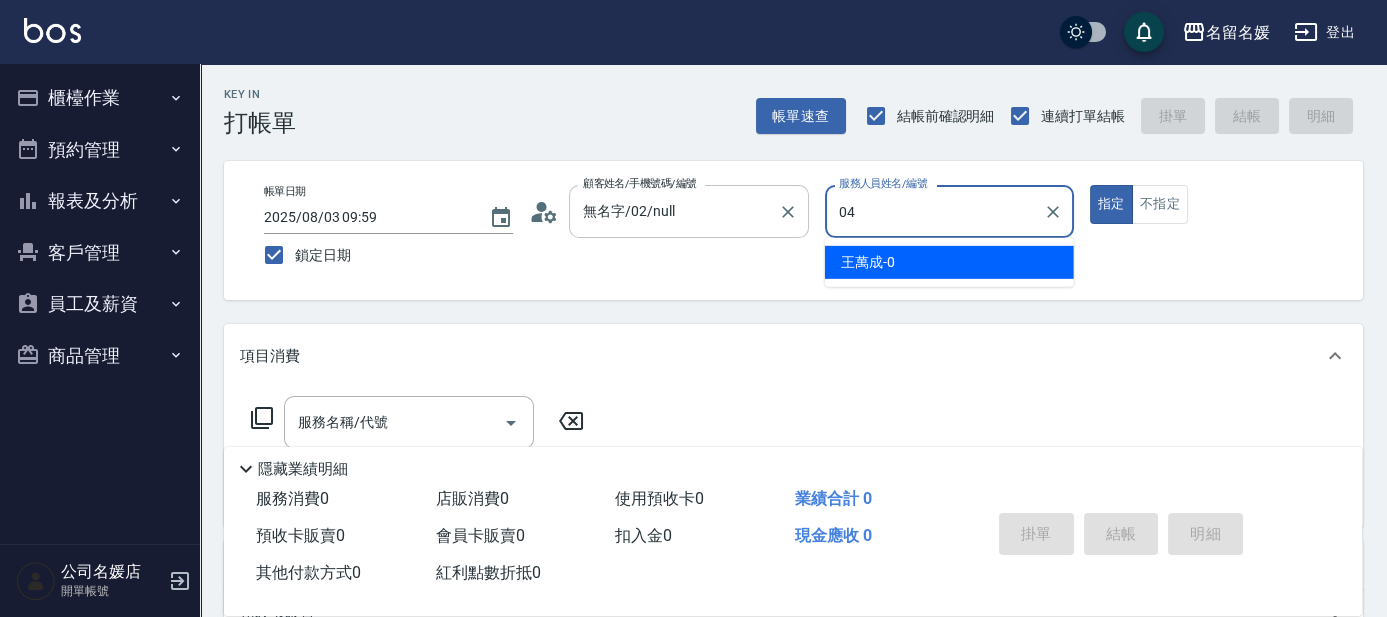type on "04" 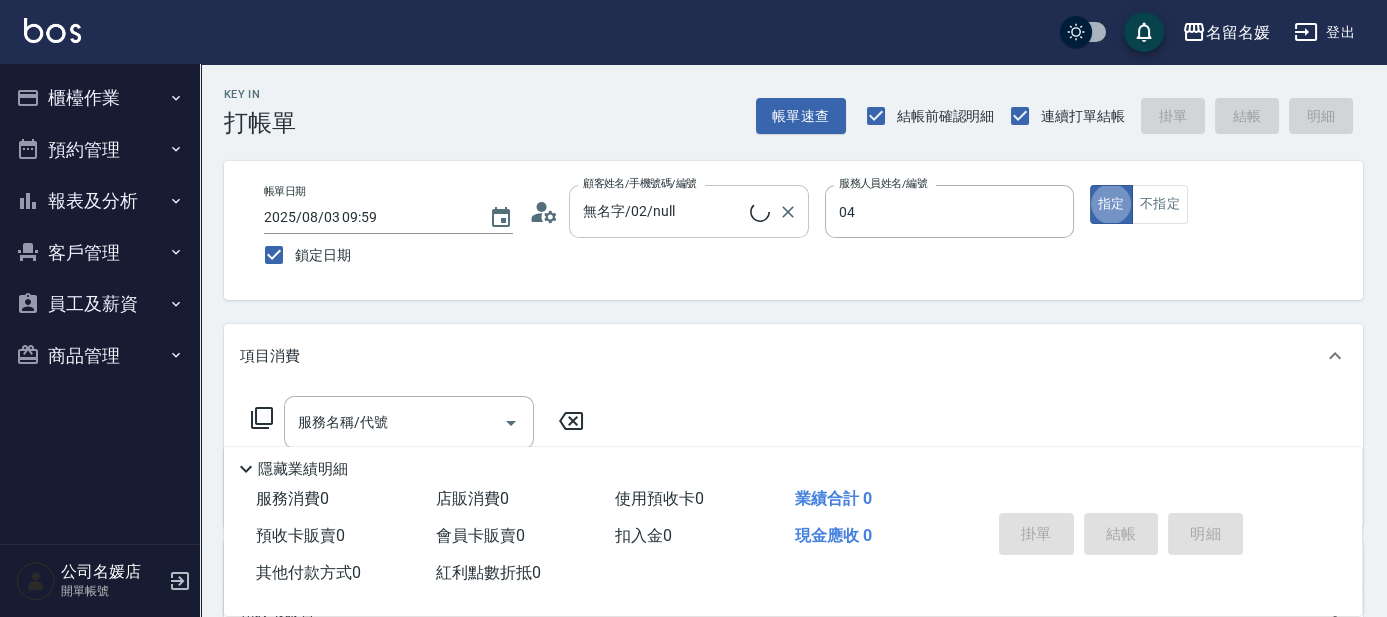 type on "[PERSON]-04" 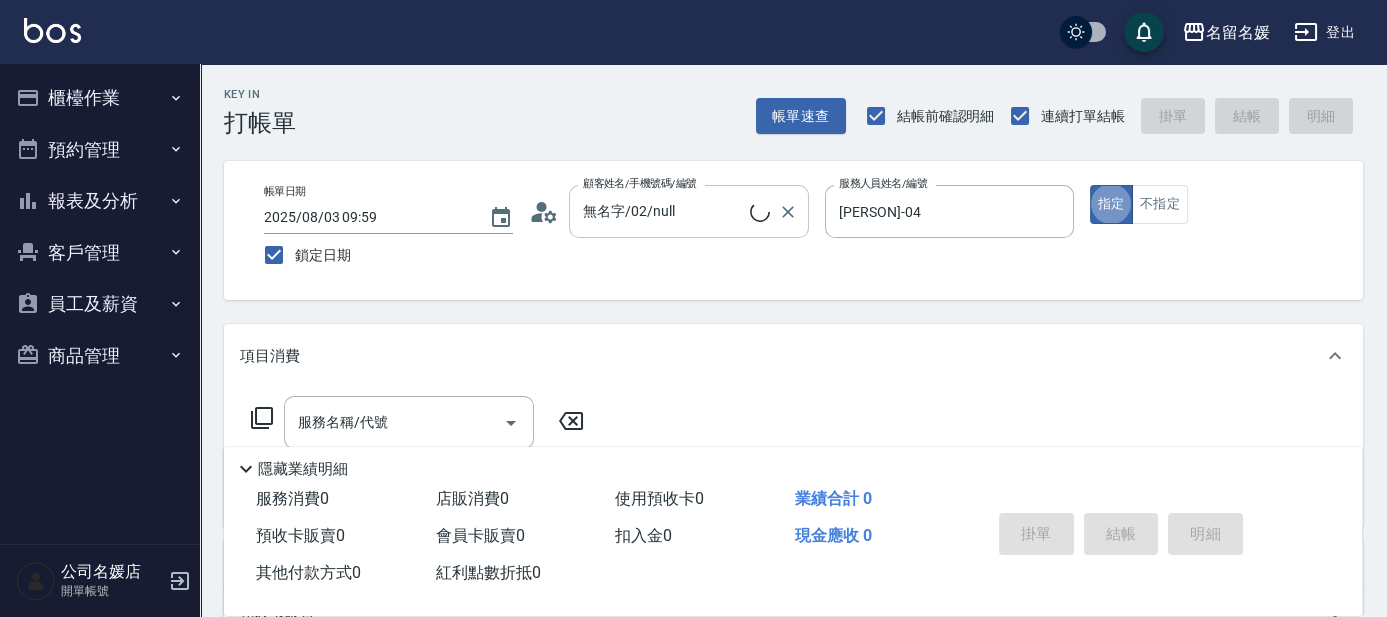 type on "新客人 姓名未設定/0/null" 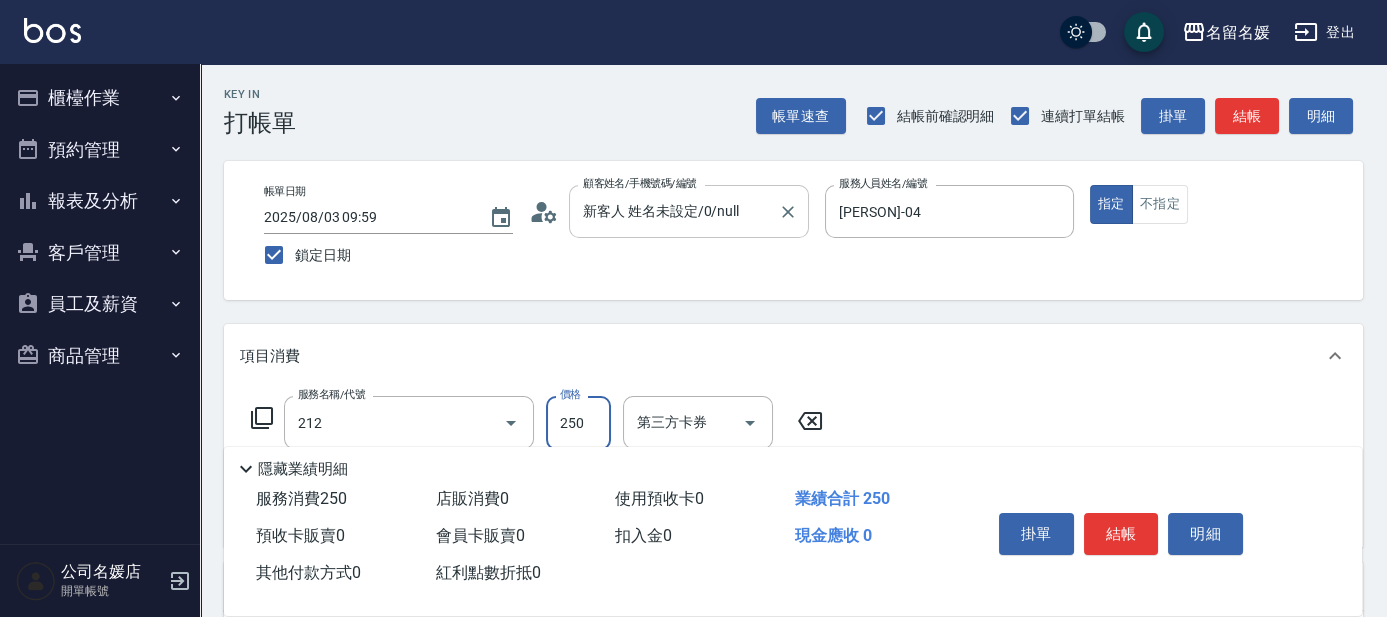 type on "洗髮券-(卡)250(212)" 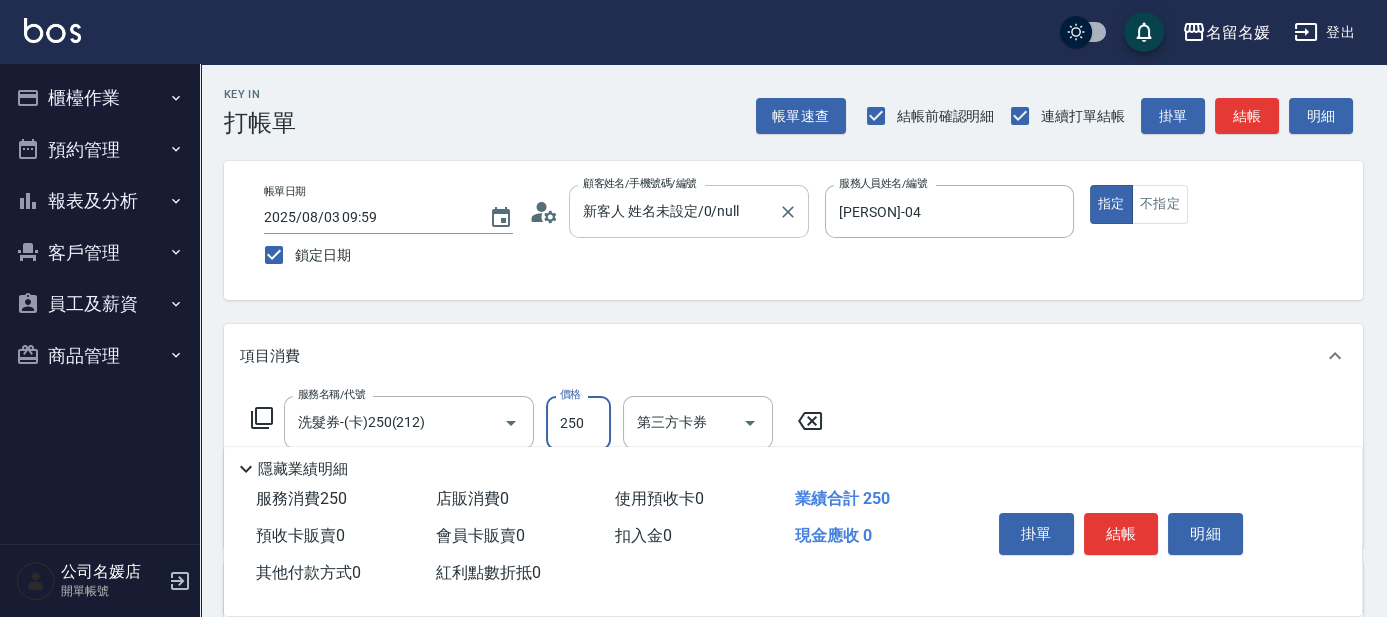 type on "舊有卡券" 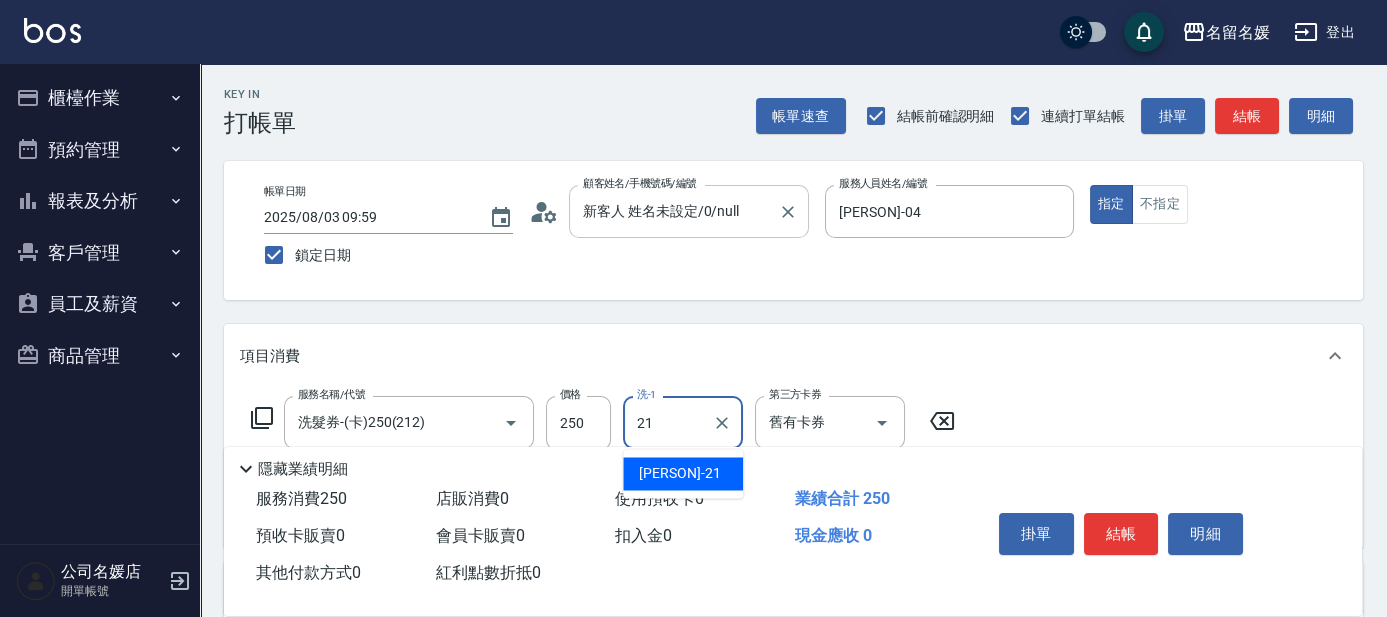 type on "[PERSON]-21" 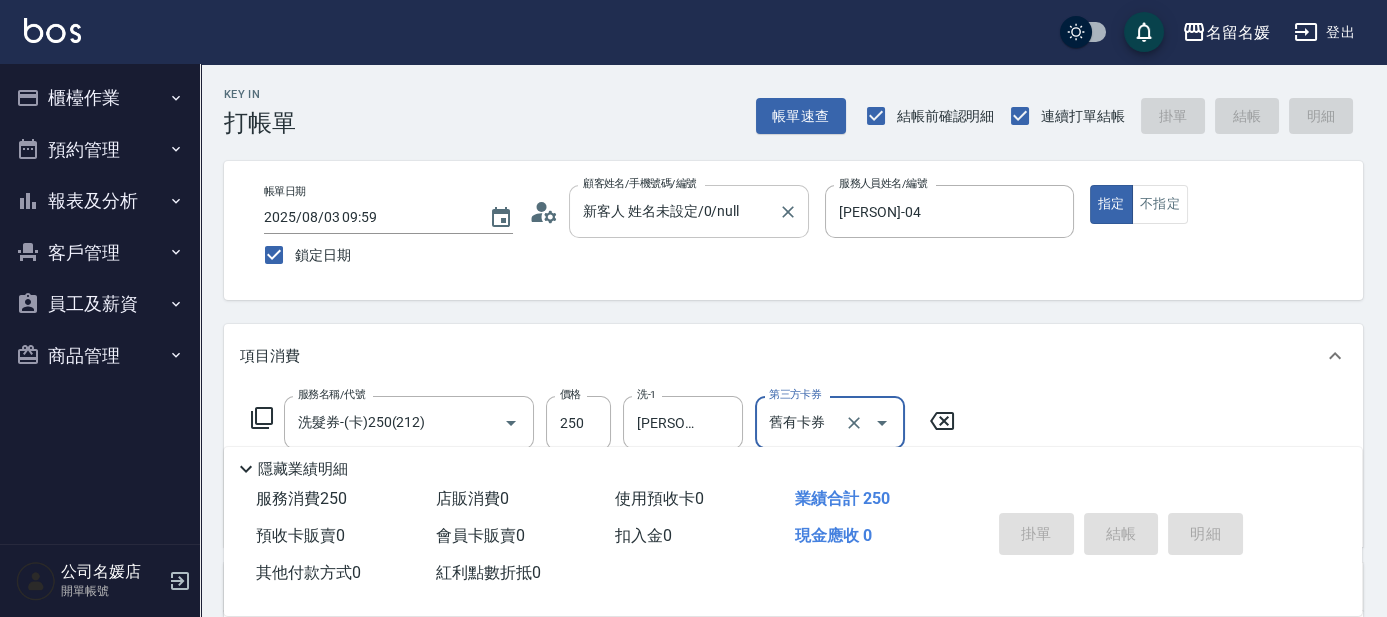 type 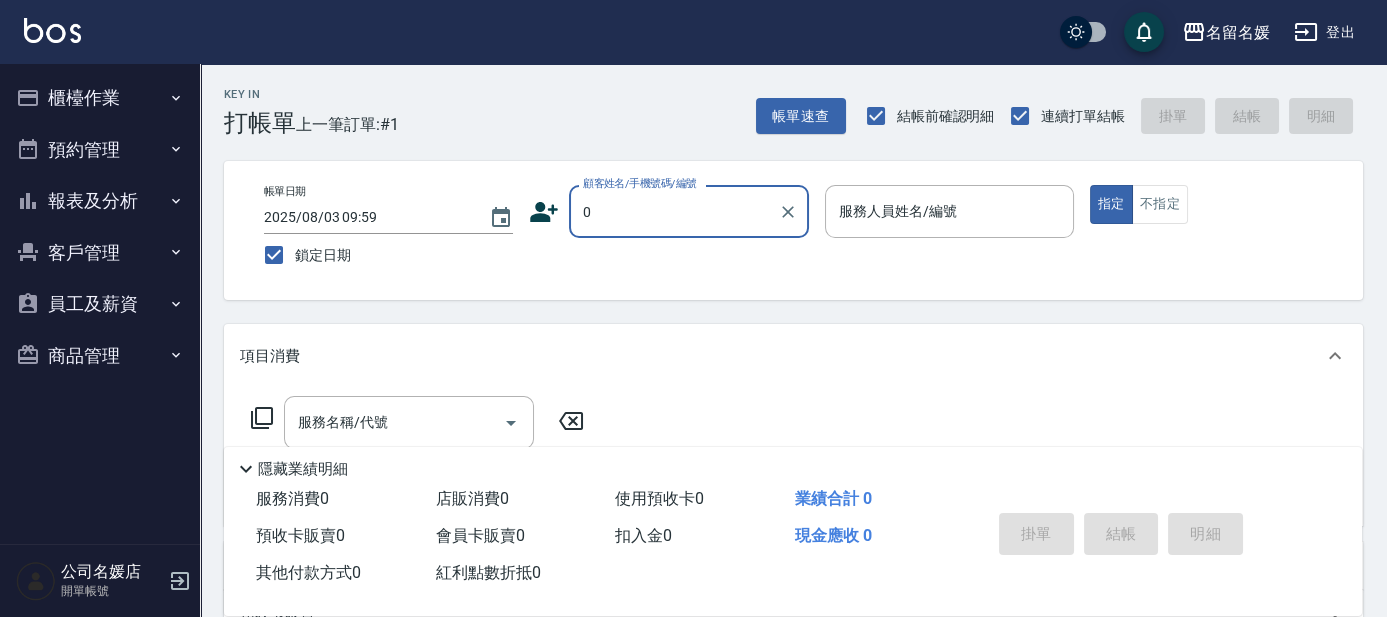 type on "0" 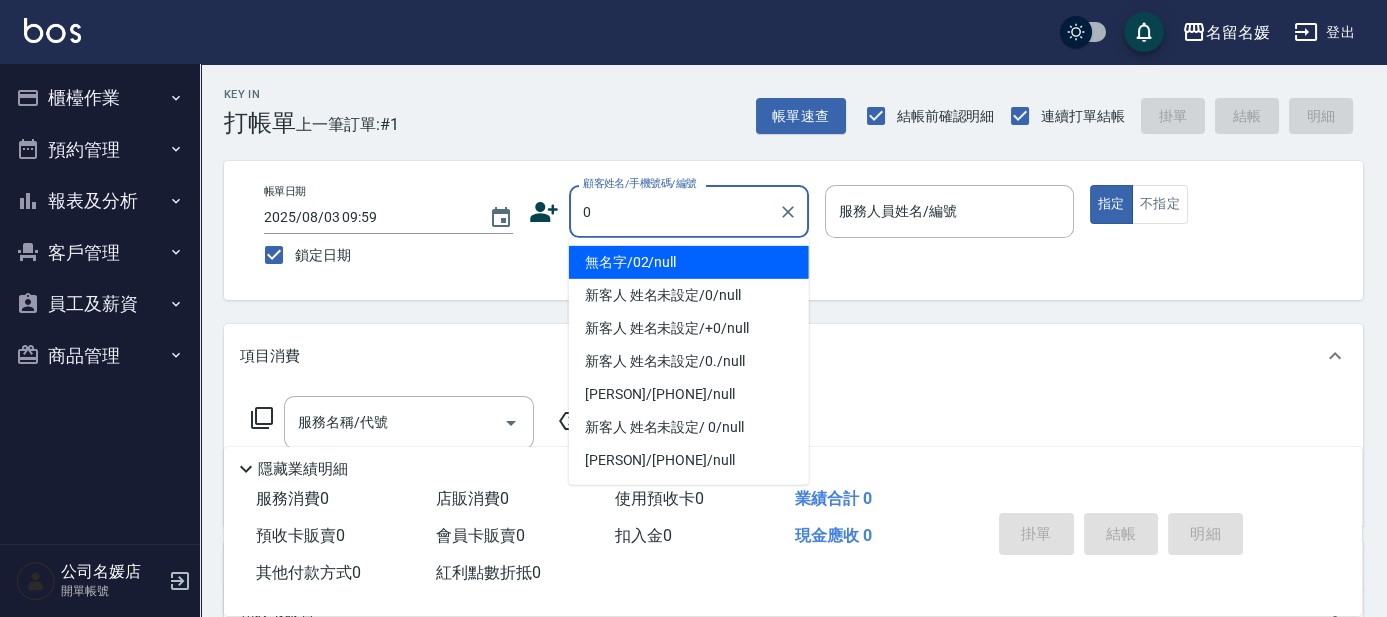 type on "1" 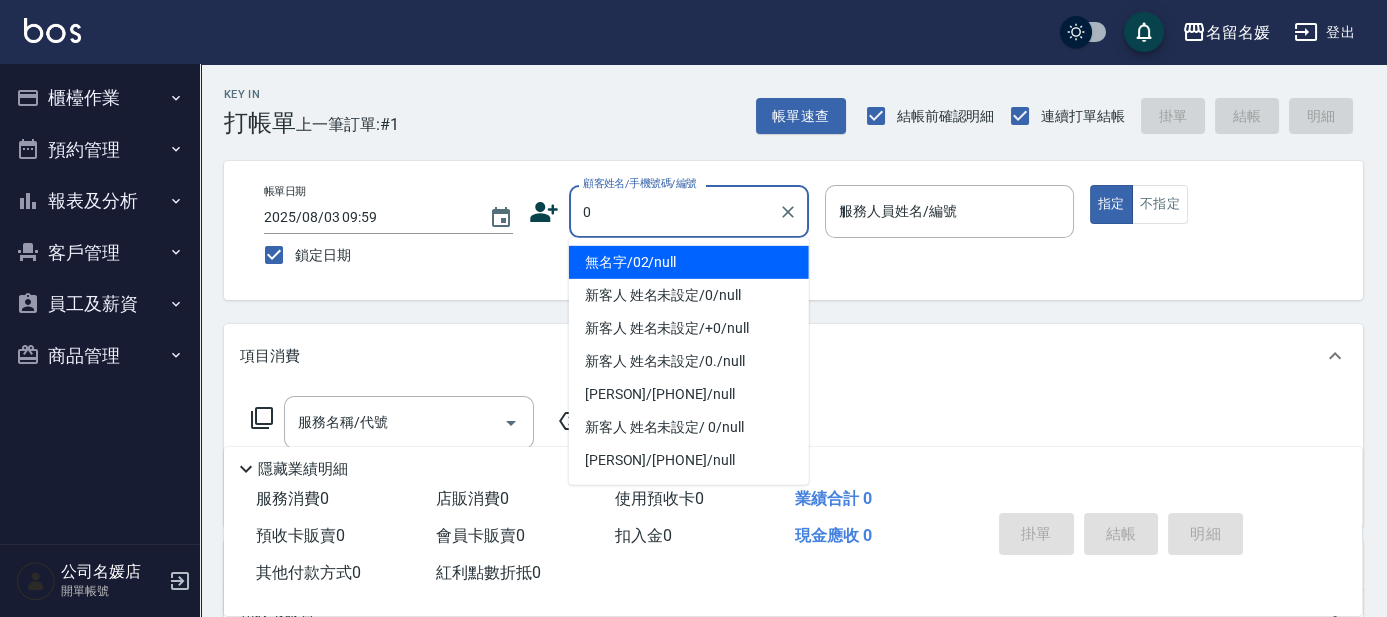 type on "無名字/02/null" 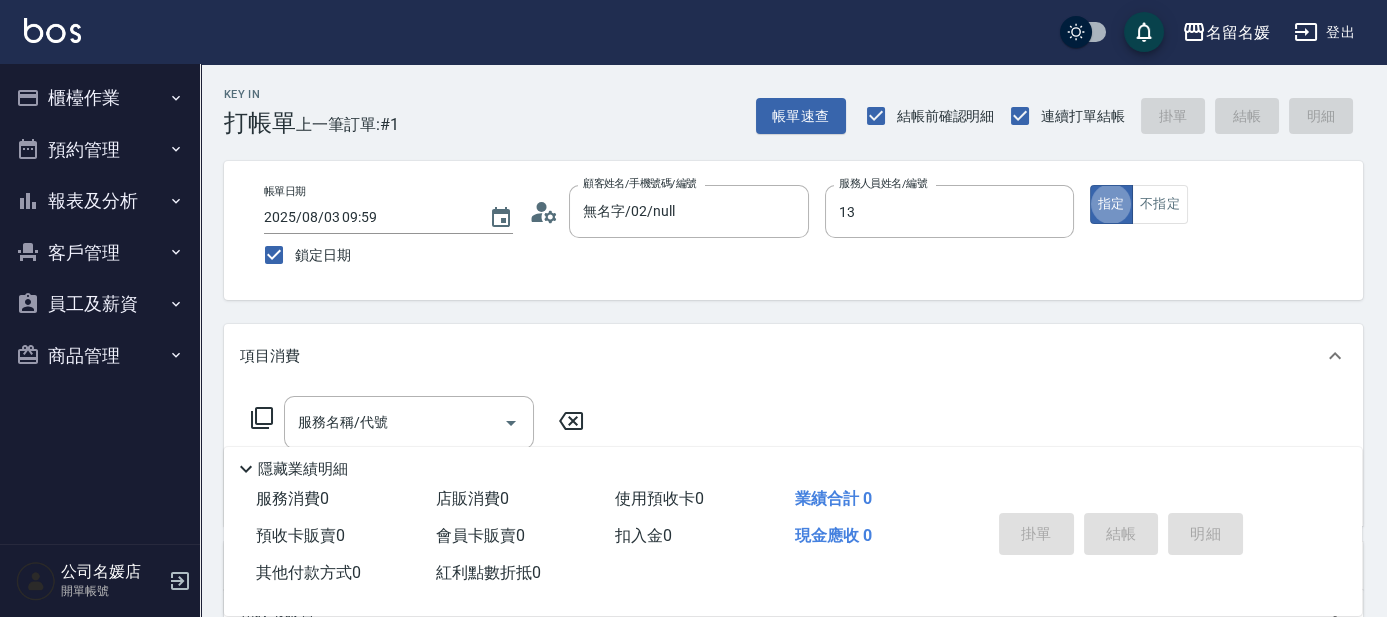 type on "支援-13" 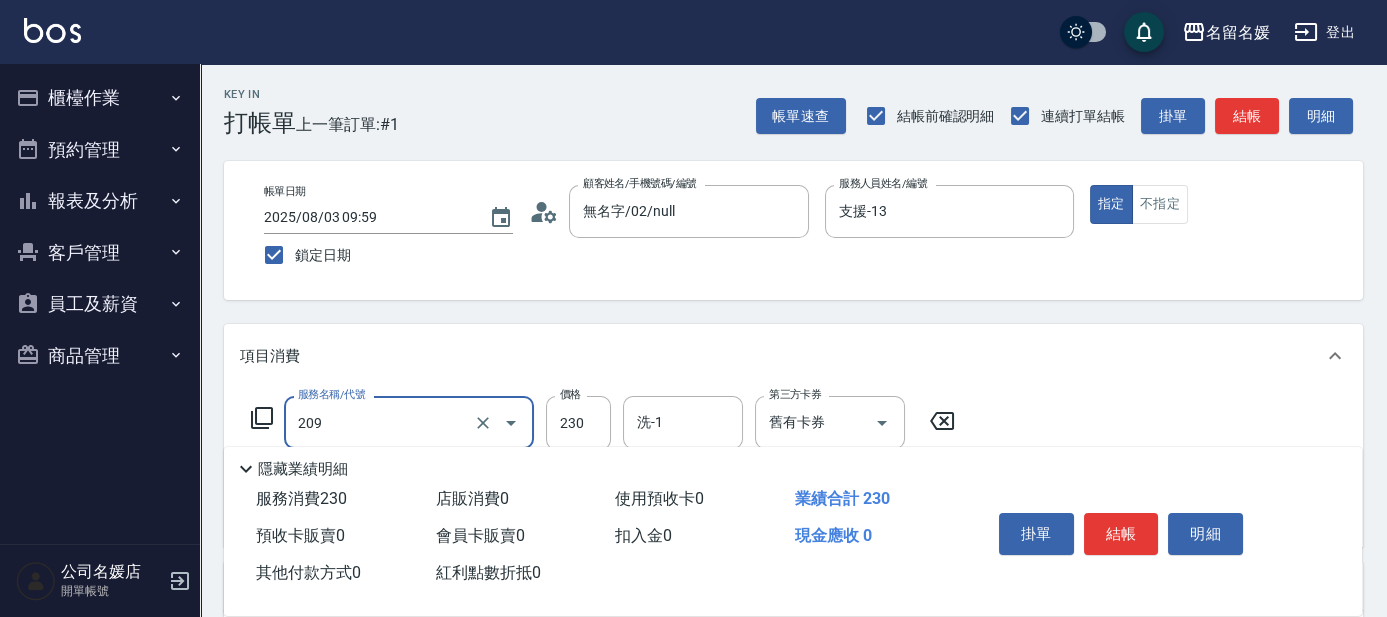 type on "洗髮券-(卡)230(209)" 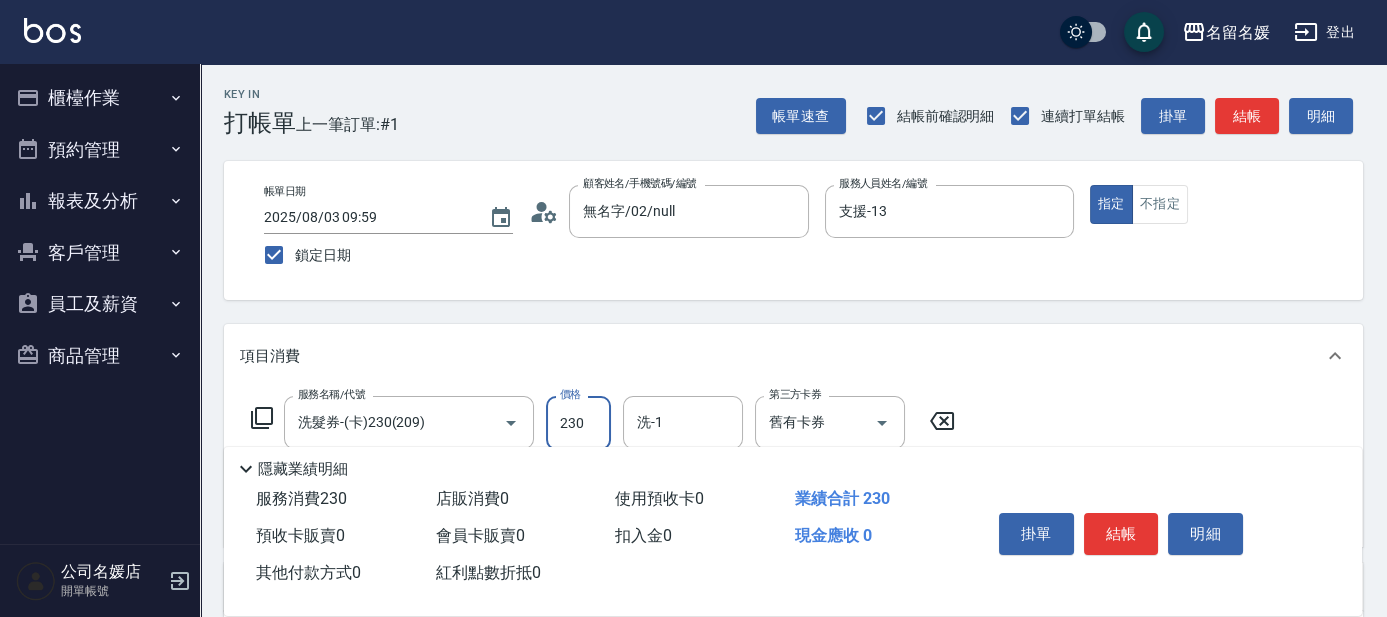 click on "Key In 打帳單 上一筆訂單:#1 帳單速查 結帳前確認明細 連續打單結帳 掛單 結帳 明細 帳單日期 2025/08/03 09:59 鎖定日期 顧客姓名/手機號碼/編號 無名字/[PHONE]/null 顧客姓名/手機號碼/編號 服務人員姓名/編號 支援-13 服務人員姓名/編號 指定 不指定 項目消費 服務名稱/代號 洗髮券-(卡)230(209) 服務名稱/代號 價格 230 價格 洗-1 洗-1 第三方卡券 舊有卡券 第三方卡券 扣完後業績: 230 店販銷售 服務人員姓名/編號 服務人員姓名/編號 商品代號/名稱 商品代號/名稱 預收卡販賣 卡券名稱/代號 卡券名稱/代號 使用預收卡 x340 卡券代號/名稱 卡券代號/名稱 其他付款方式 入金可用餘額: 0 其他付款方式 其他付款方式 入金剩餘： 0元 0 ​ 整筆扣入金 0元 異動入金 備註及來源 備註 備註 訂單來源 ​ 訂單來源 隱藏業績明細 服務消費  230 店販消費  0 使用預收卡  0 業績合計   230 預收卡販賣  0 0" at bounding box center [793, 531] 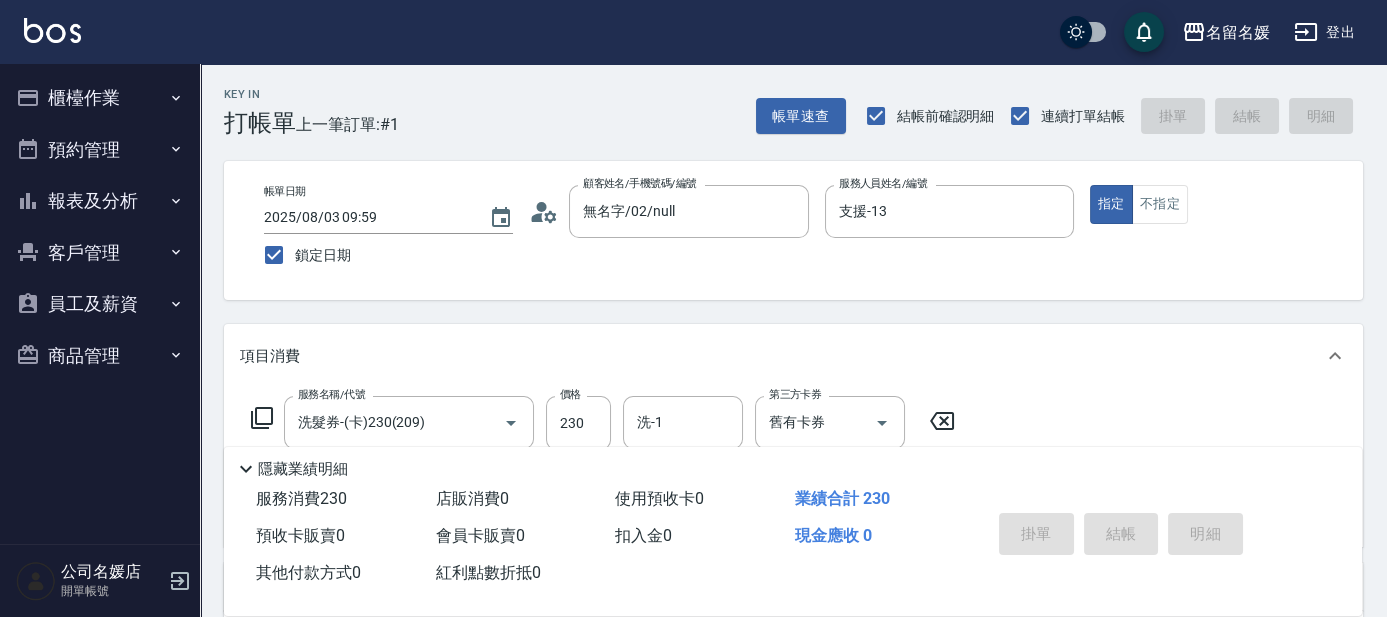 type 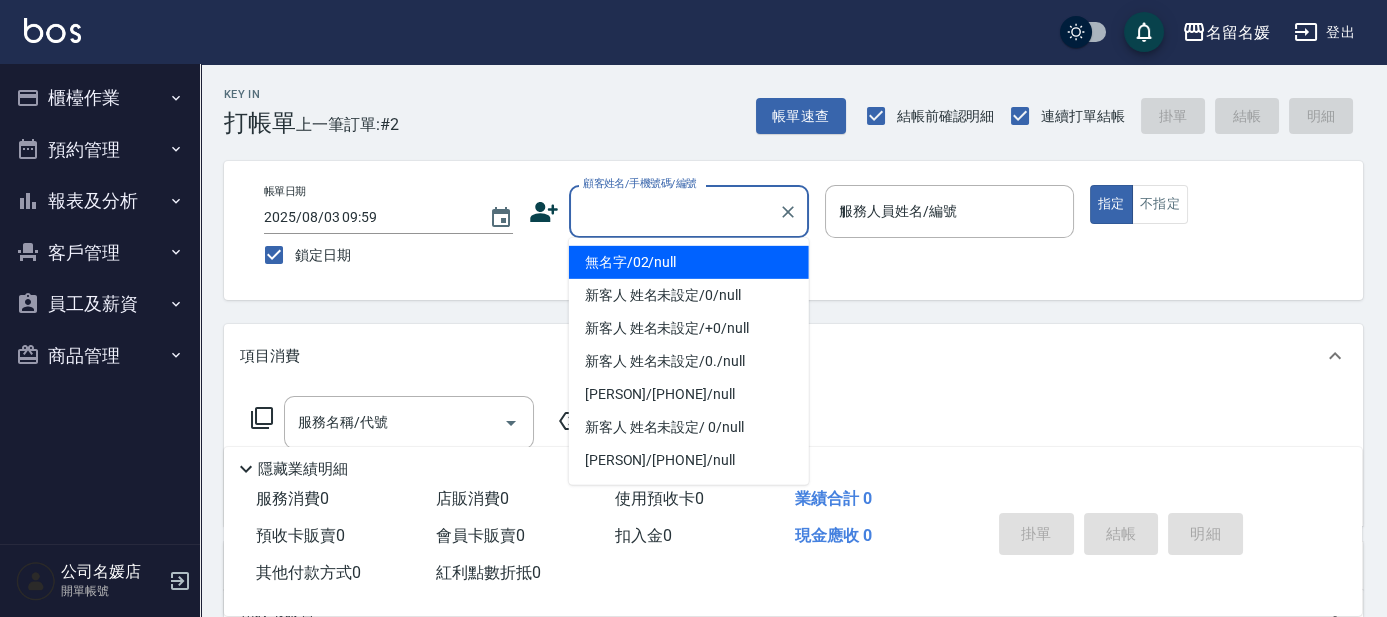 type on "13" 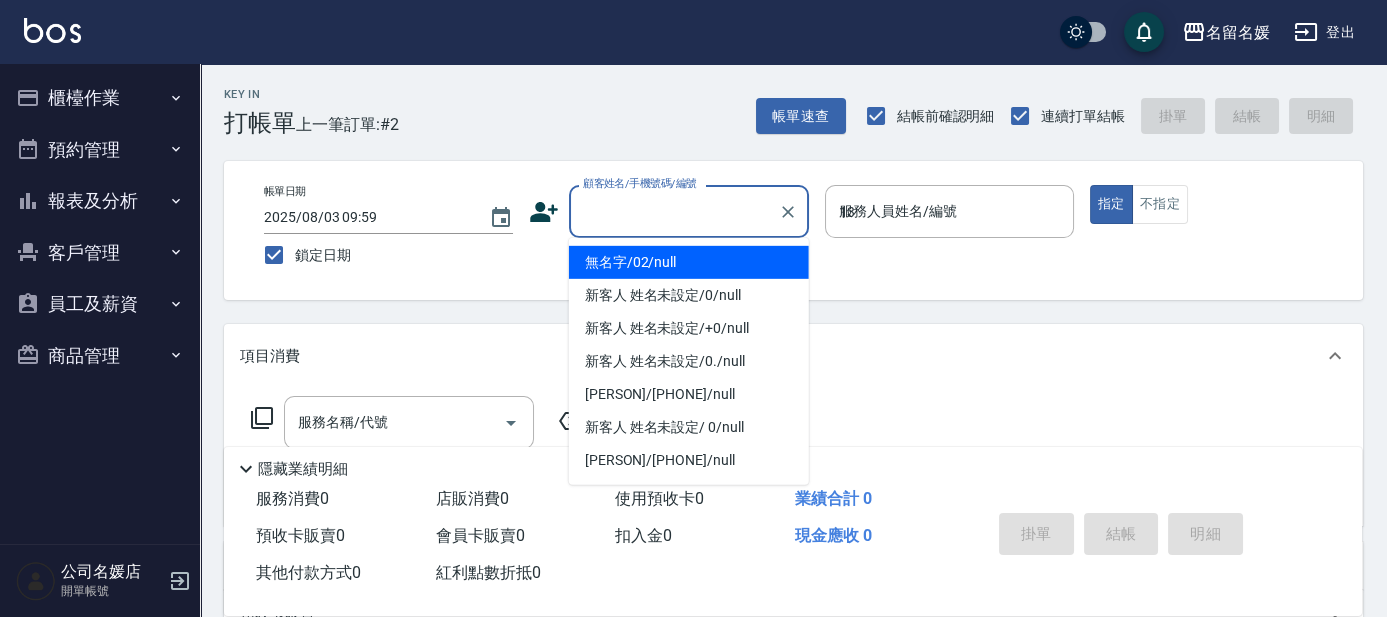 type on "無名字/02/null" 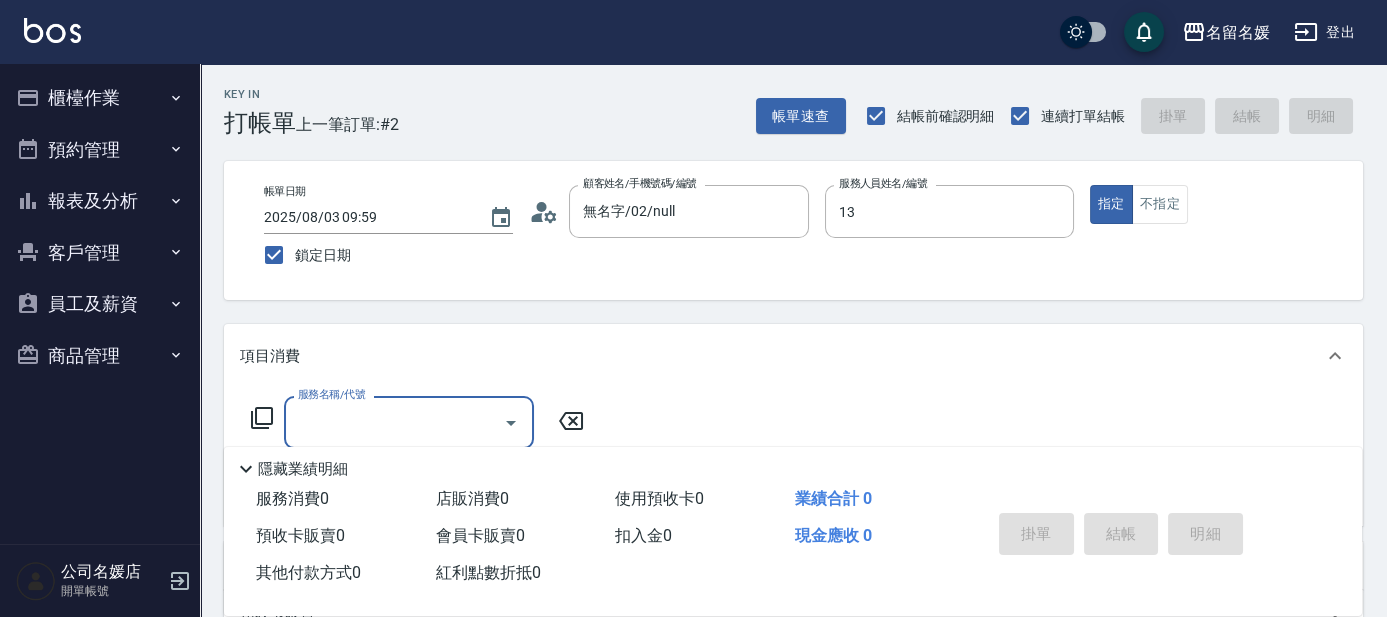 type on "支援-13" 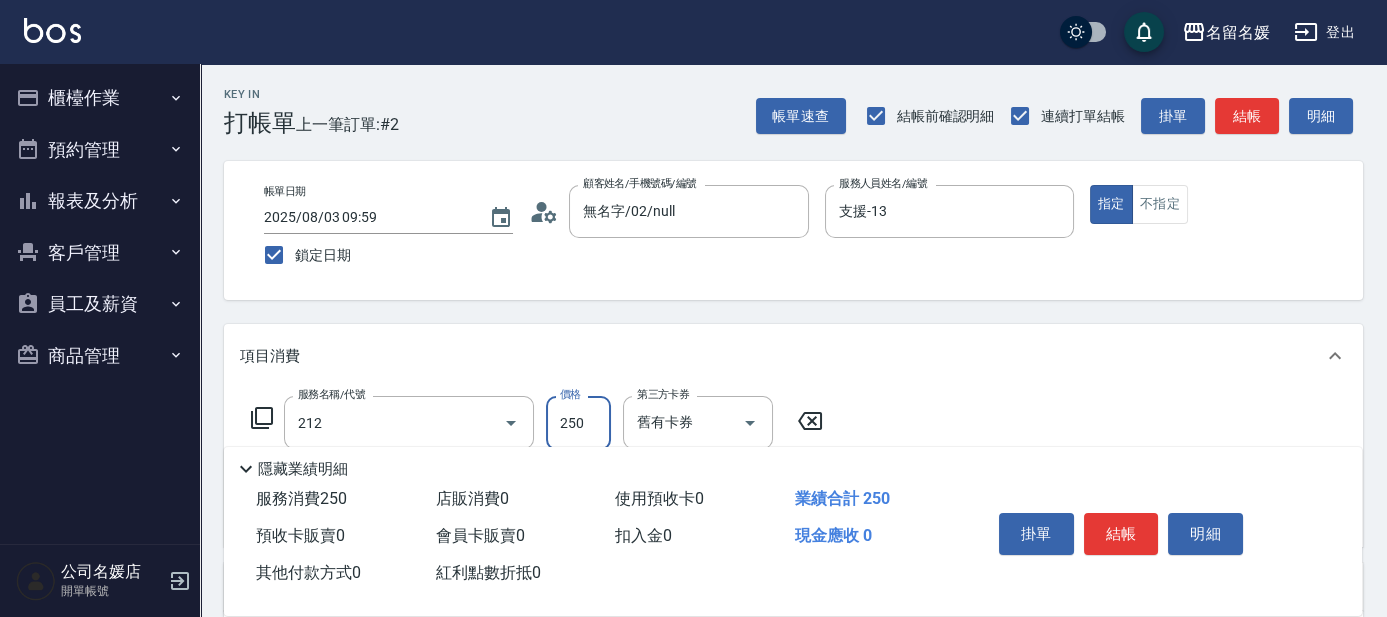 type on "洗髮券-(卡)250(212)" 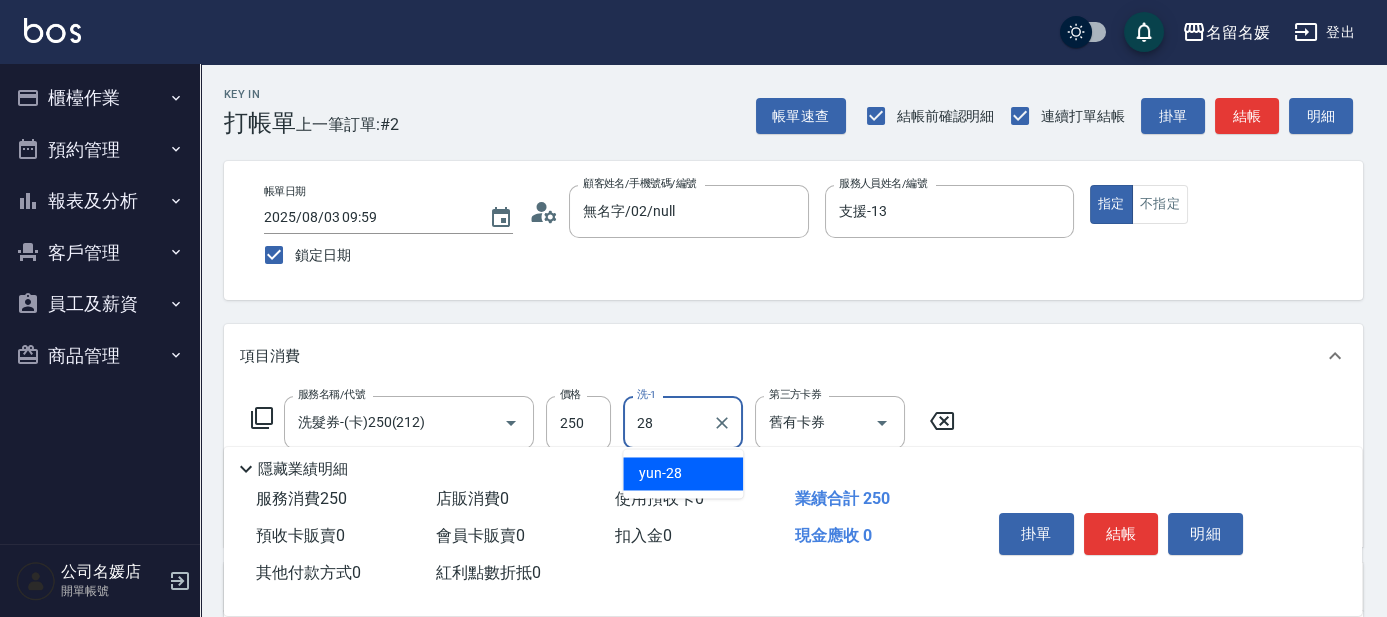 type on "[PERSON]-28" 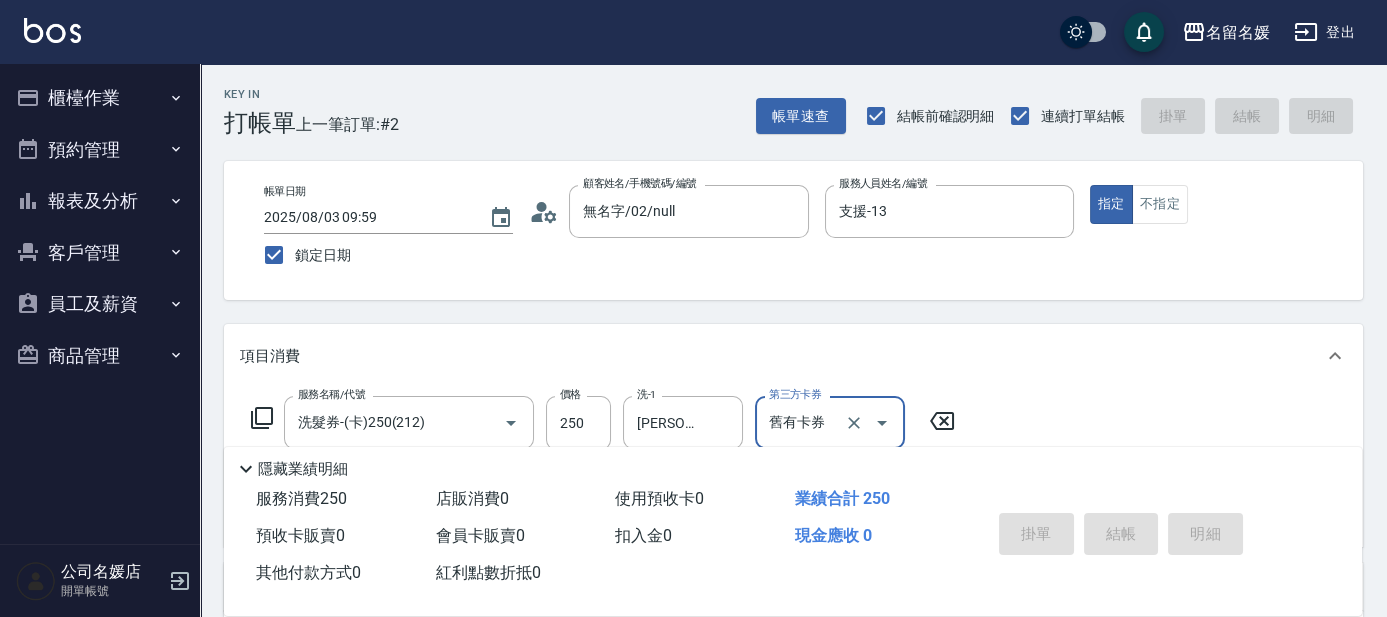 type 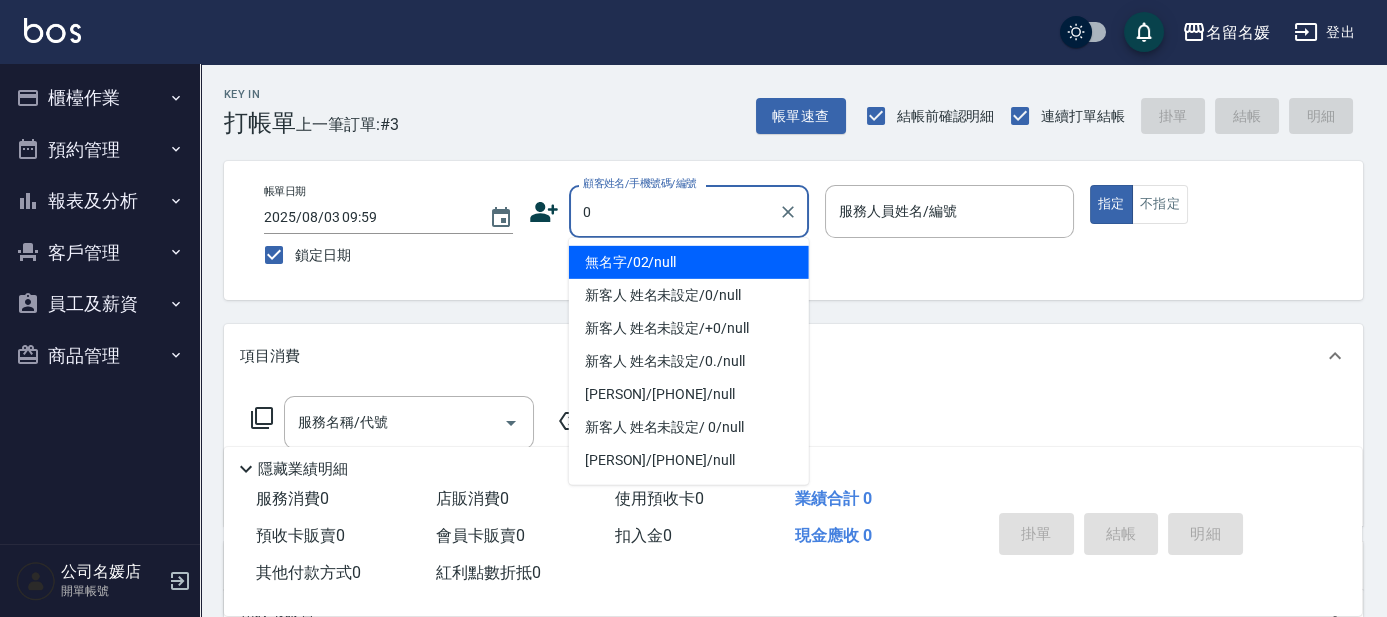 type on "0" 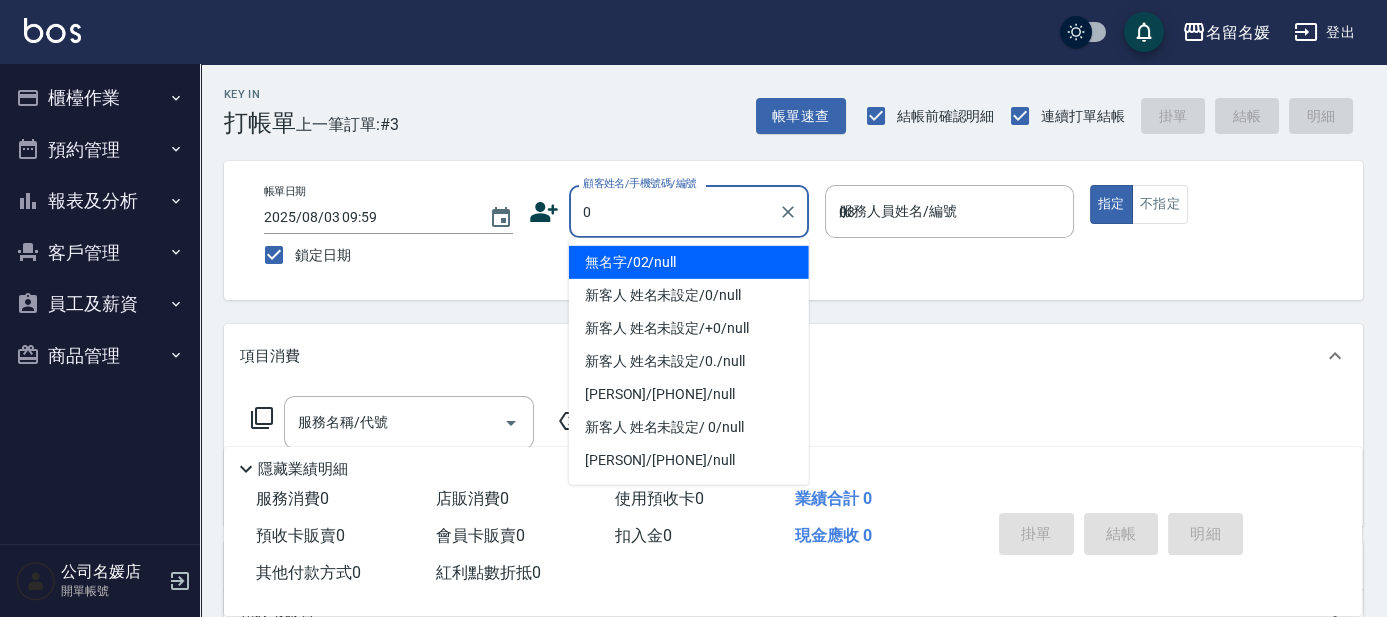 type on "03" 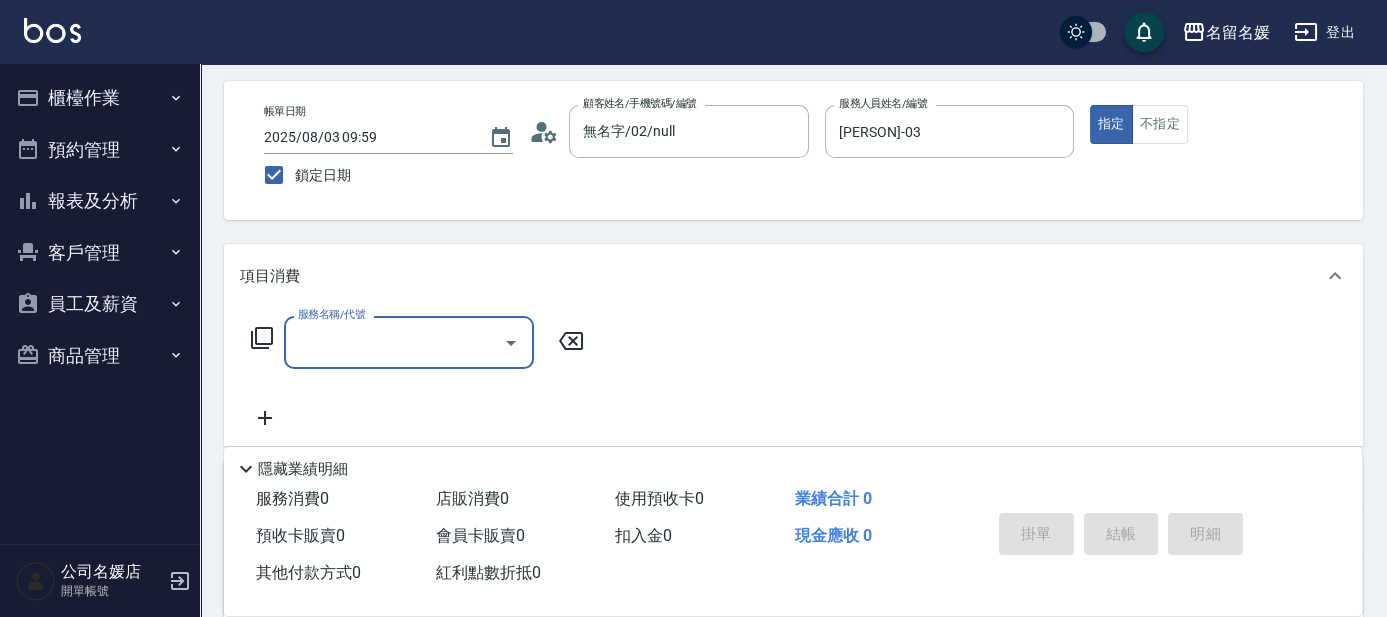 scroll, scrollTop: 90, scrollLeft: 0, axis: vertical 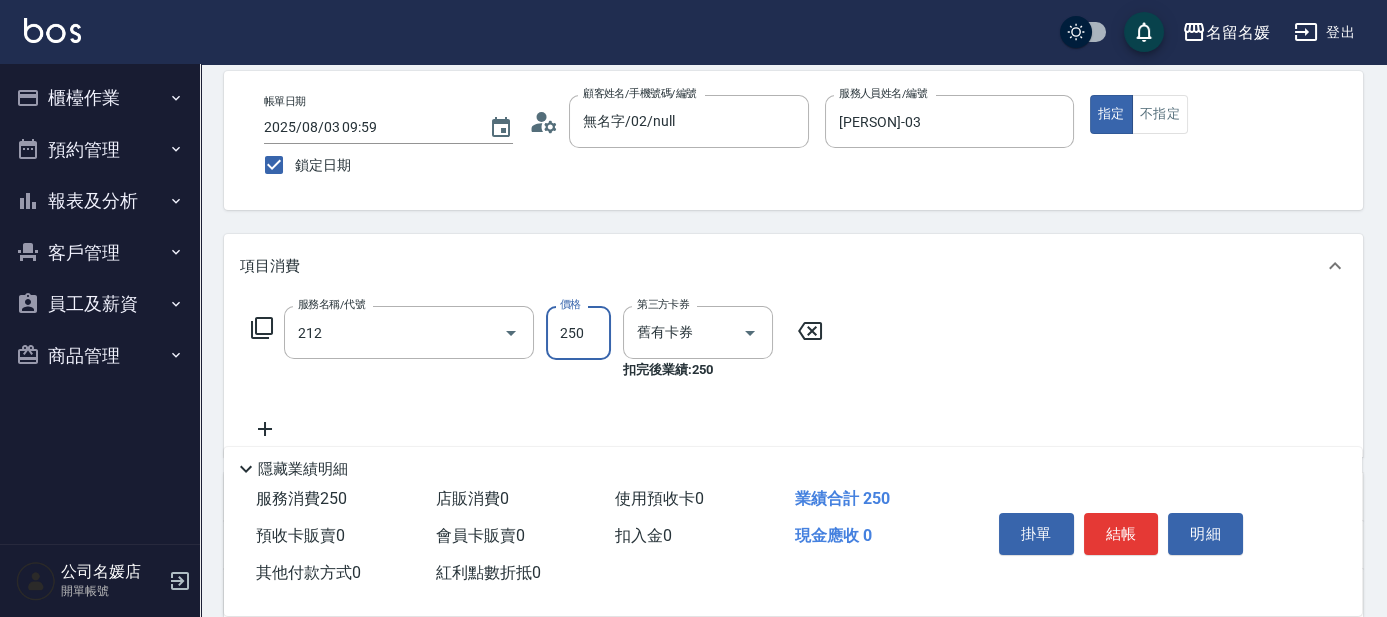 type on "洗髮券-(卡)250(212)" 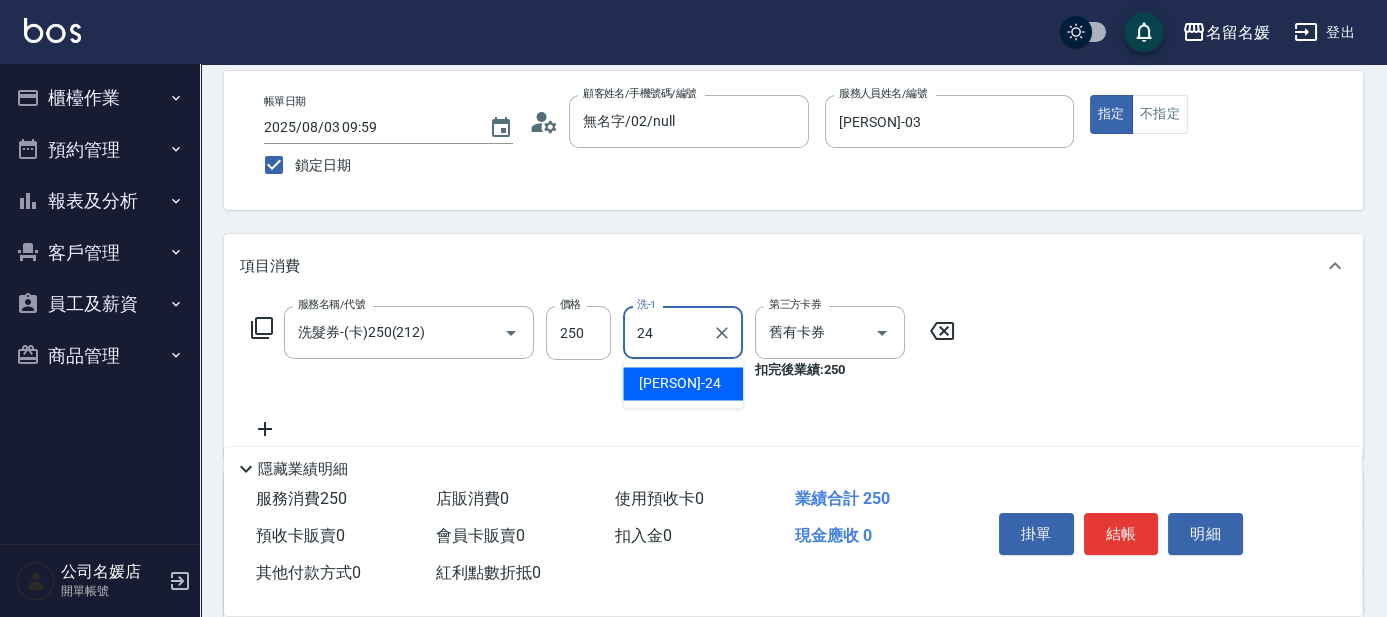 type on "[PERSON]-24" 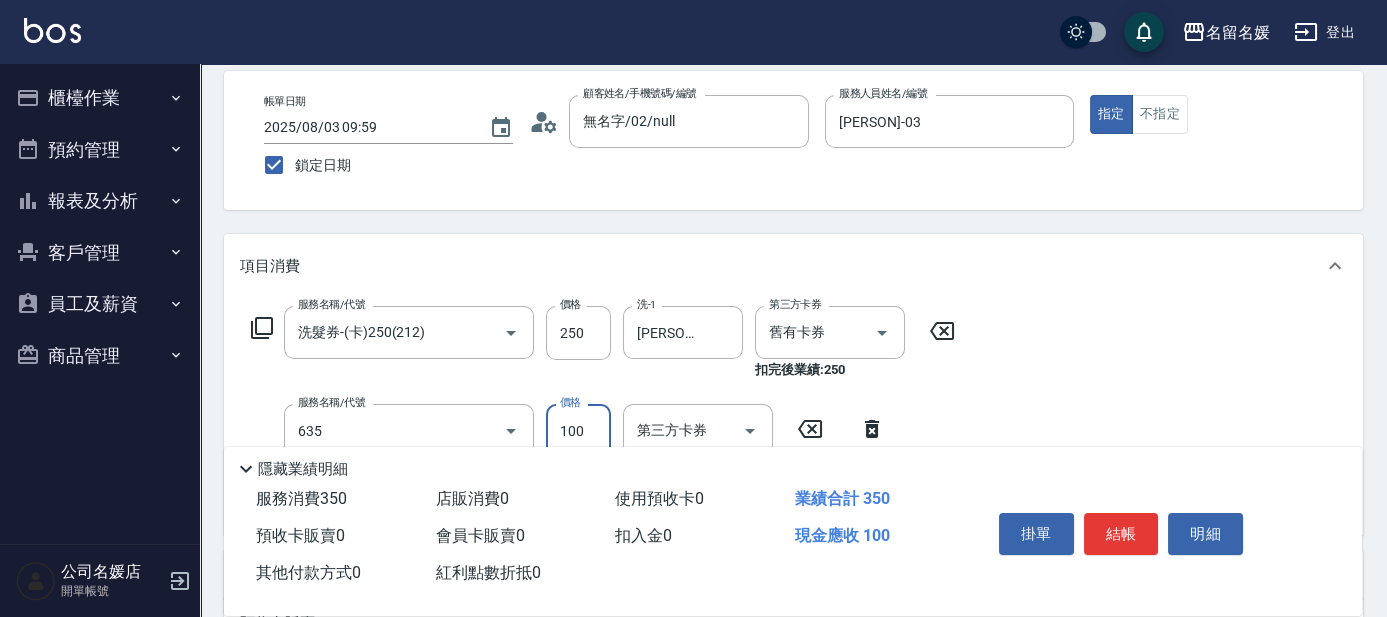 type on "煥彩.玻酸.晶膜.水療(635)" 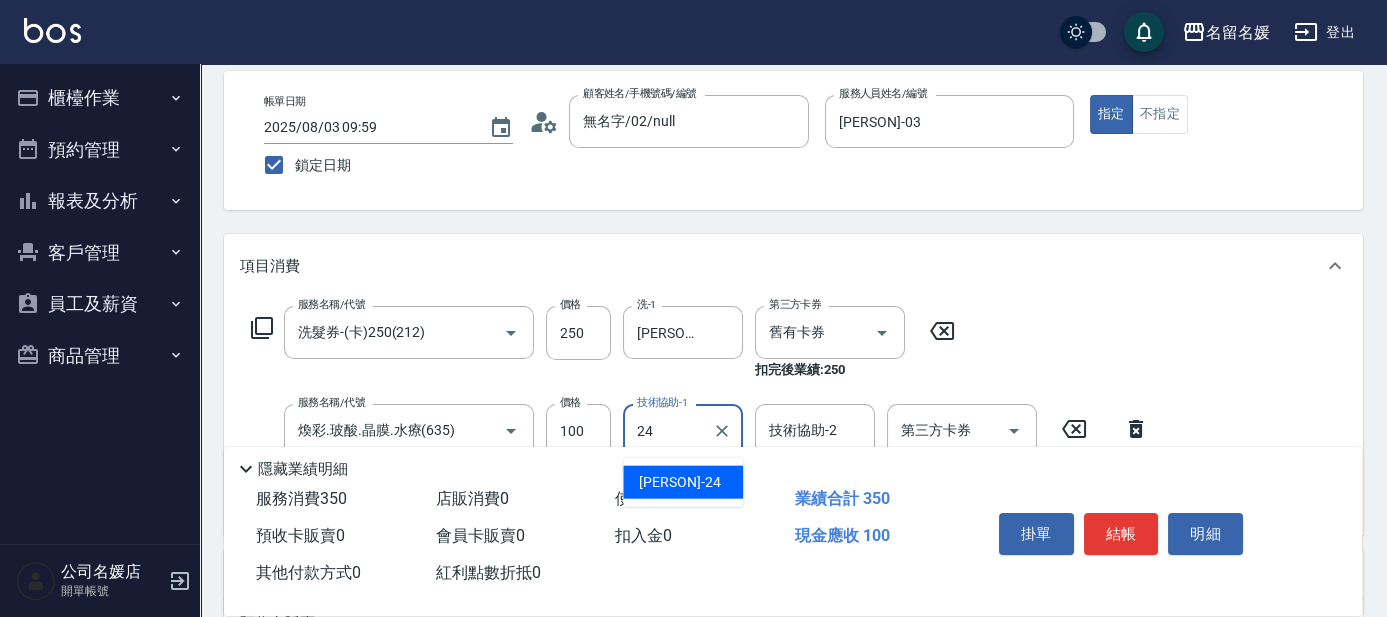 type on "[PERSON]-24" 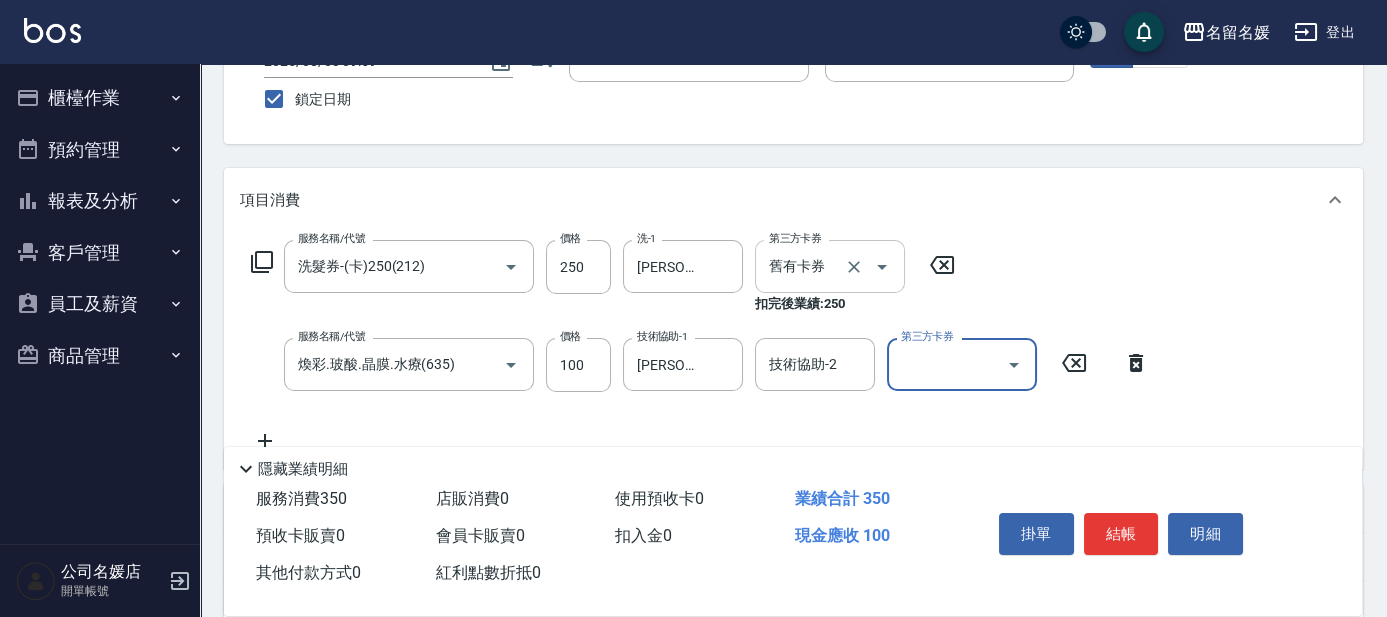 scroll, scrollTop: 363, scrollLeft: 0, axis: vertical 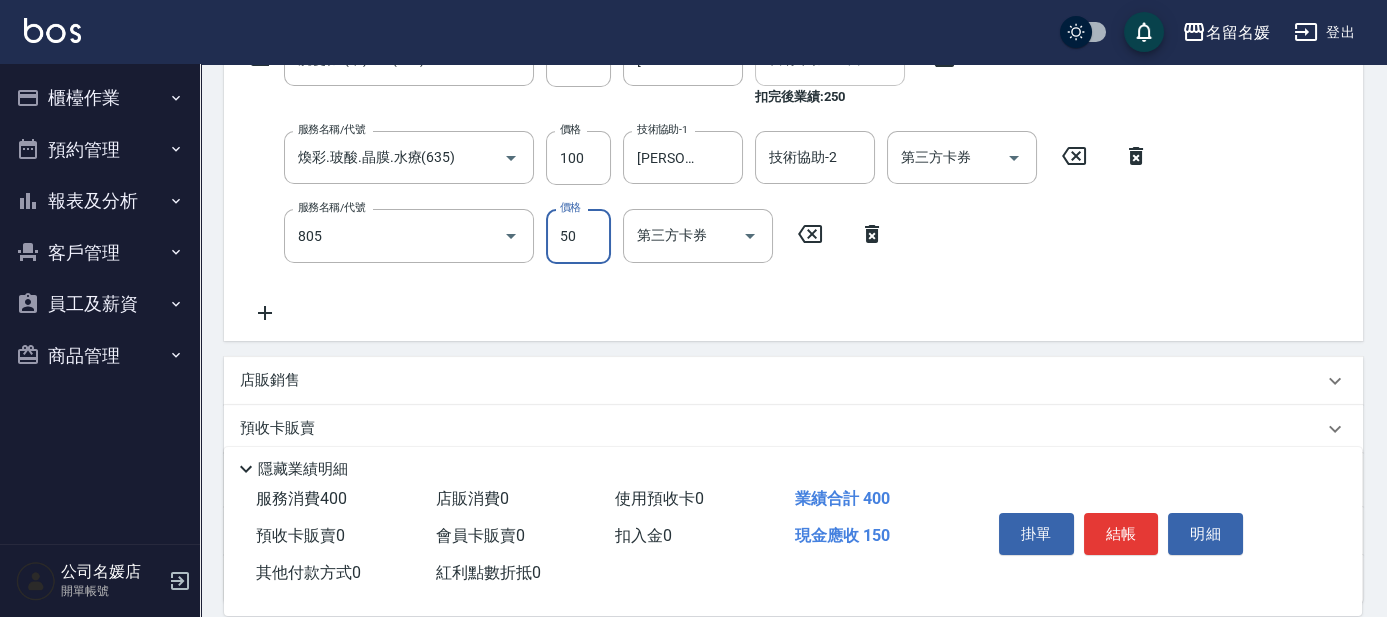 type on "勞水(805)" 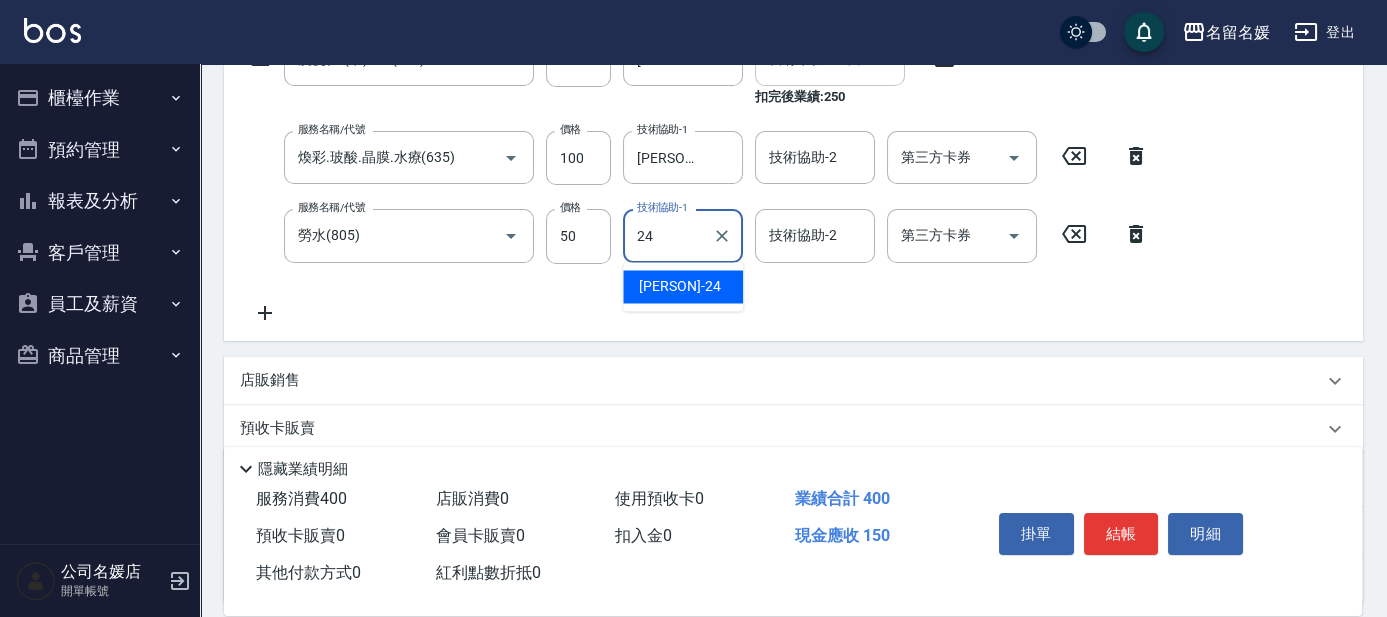 type on "[PERSON]-24" 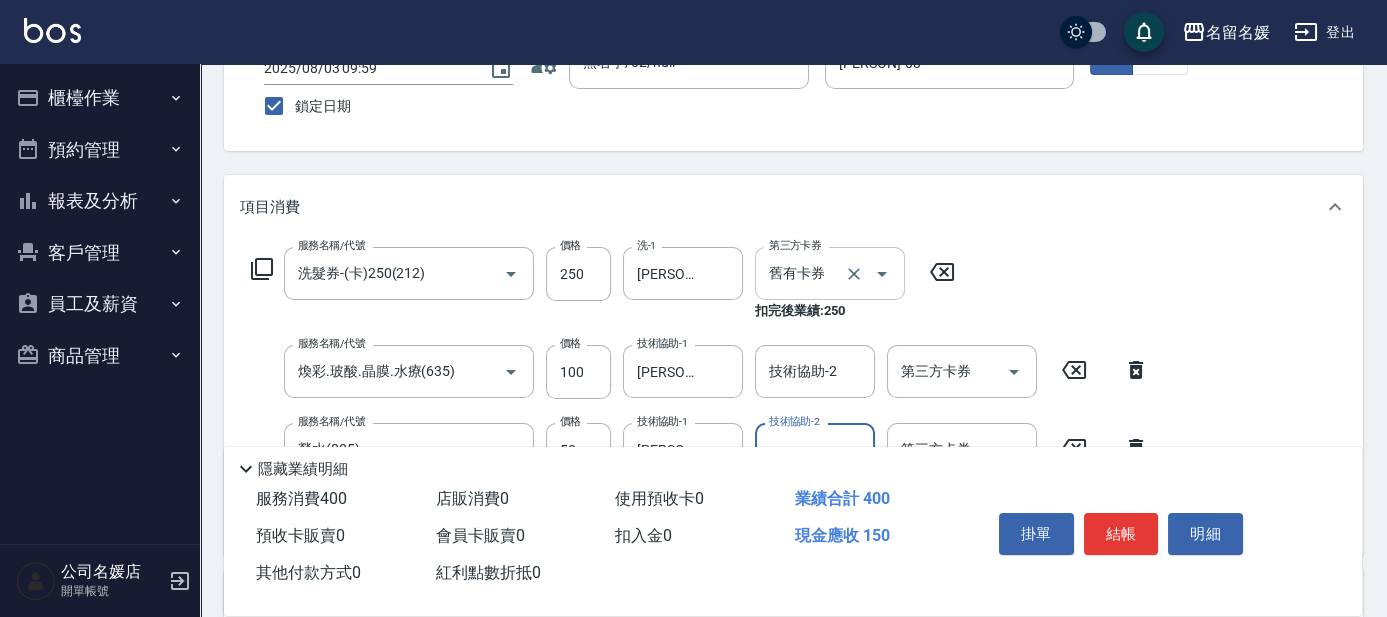 scroll, scrollTop: 0, scrollLeft: 0, axis: both 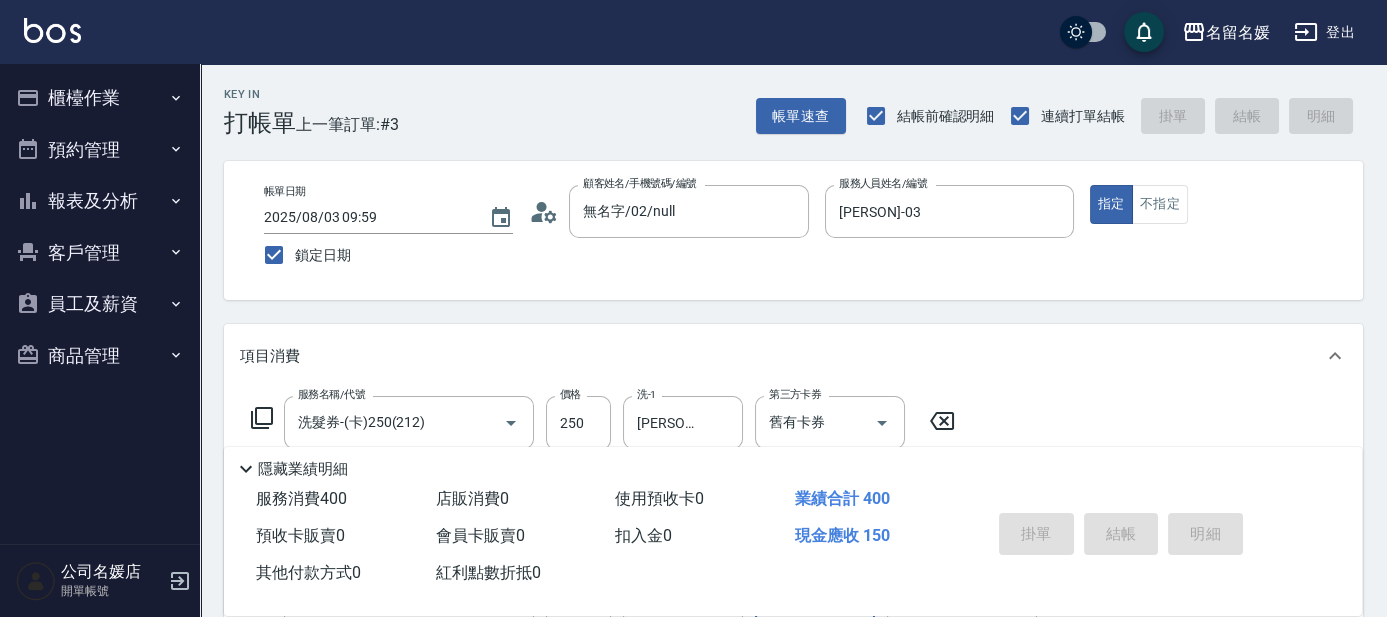 type 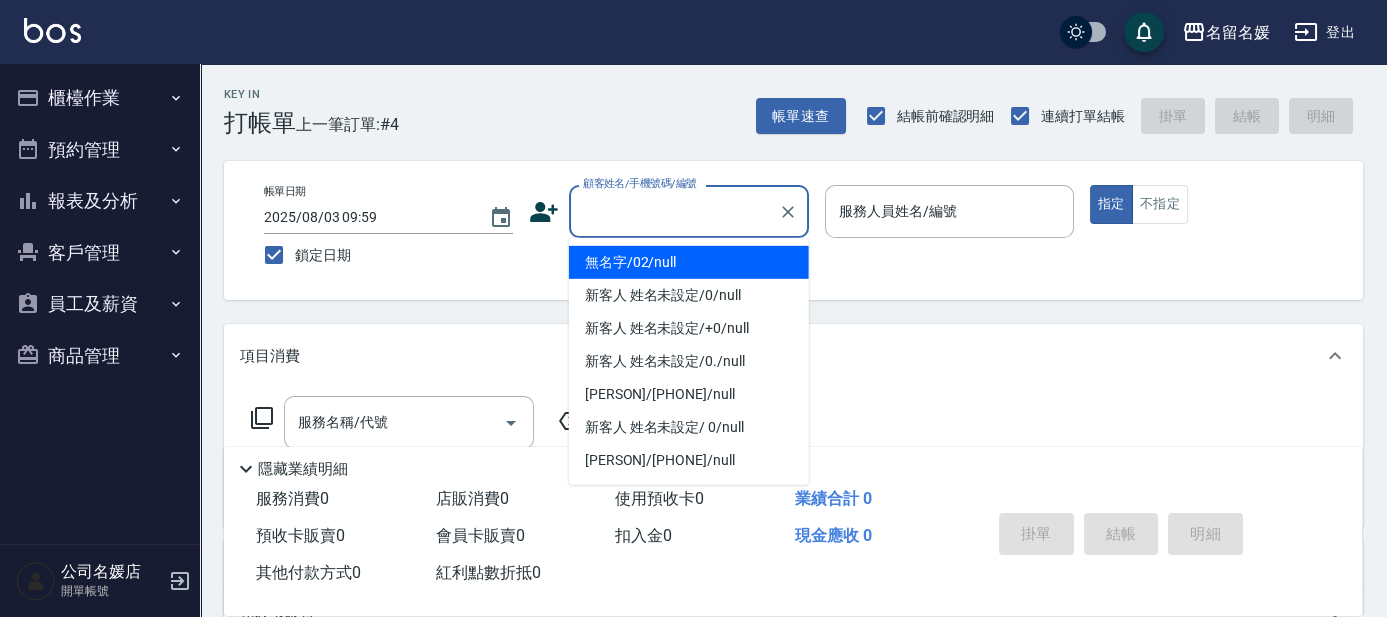 click on "顧客姓名/手機號碼/編號" at bounding box center (674, 211) 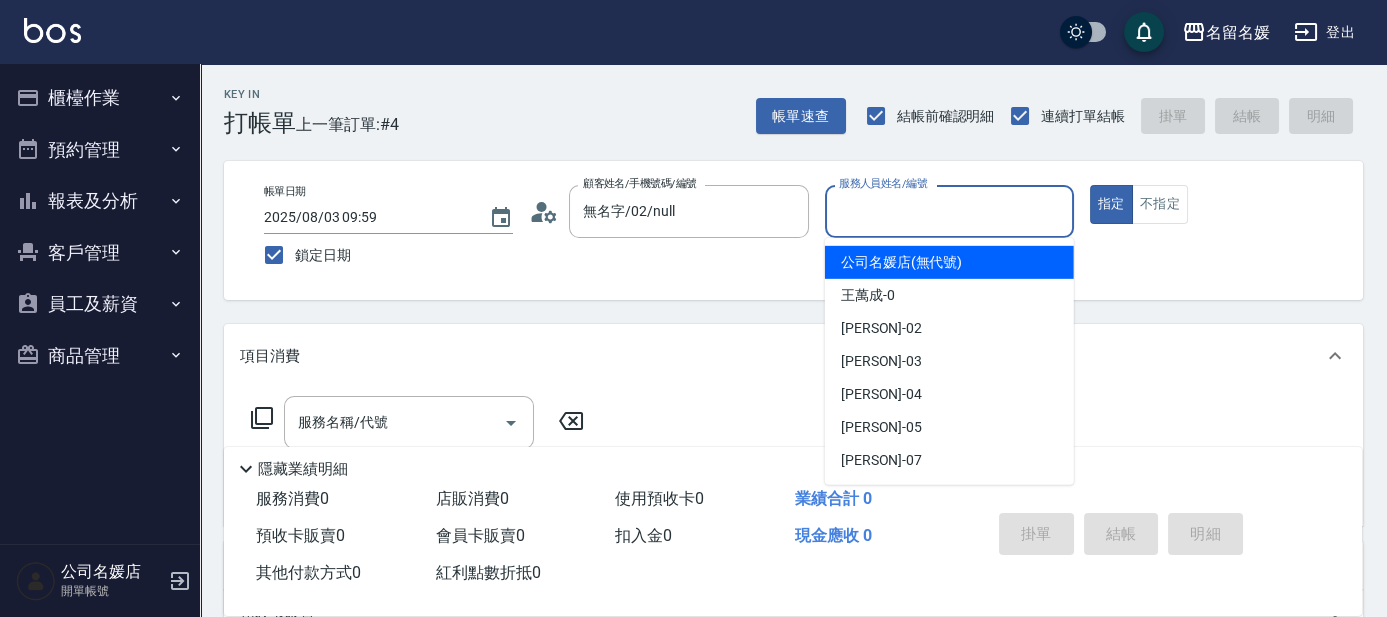 click on "服務人員姓名/編號" at bounding box center (949, 211) 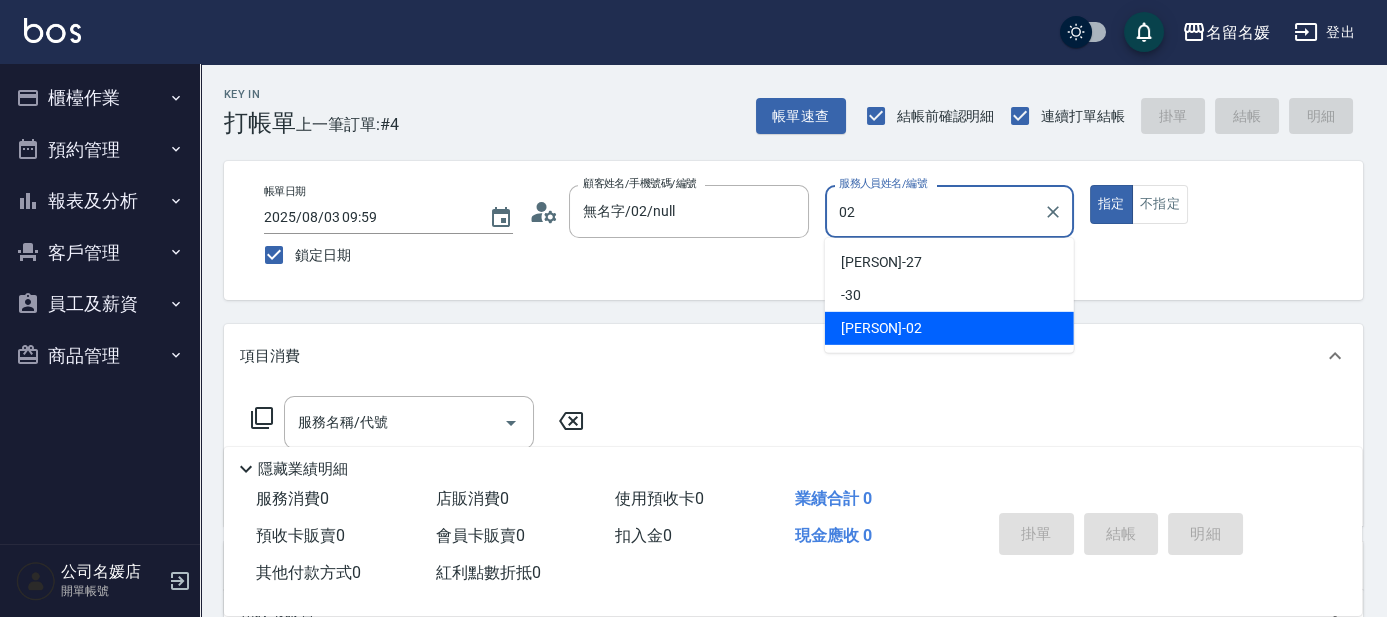 type on "[PERSON]-02" 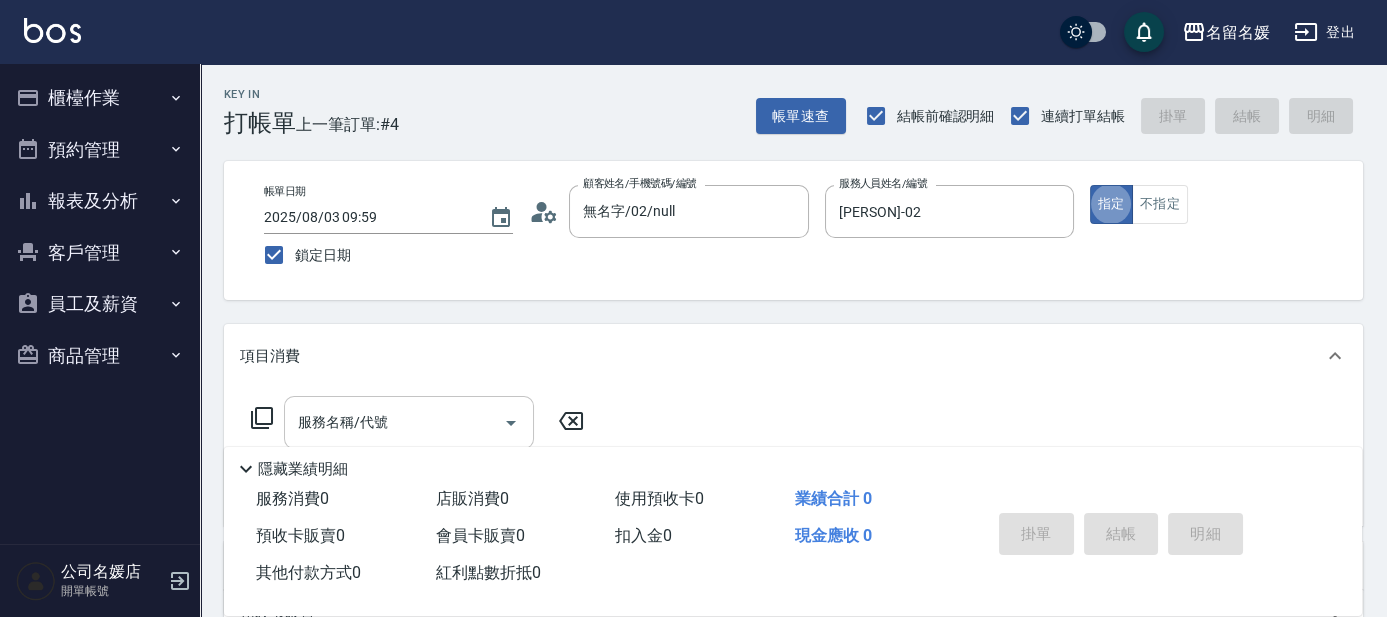 click on "服務名稱/代號" at bounding box center (394, 422) 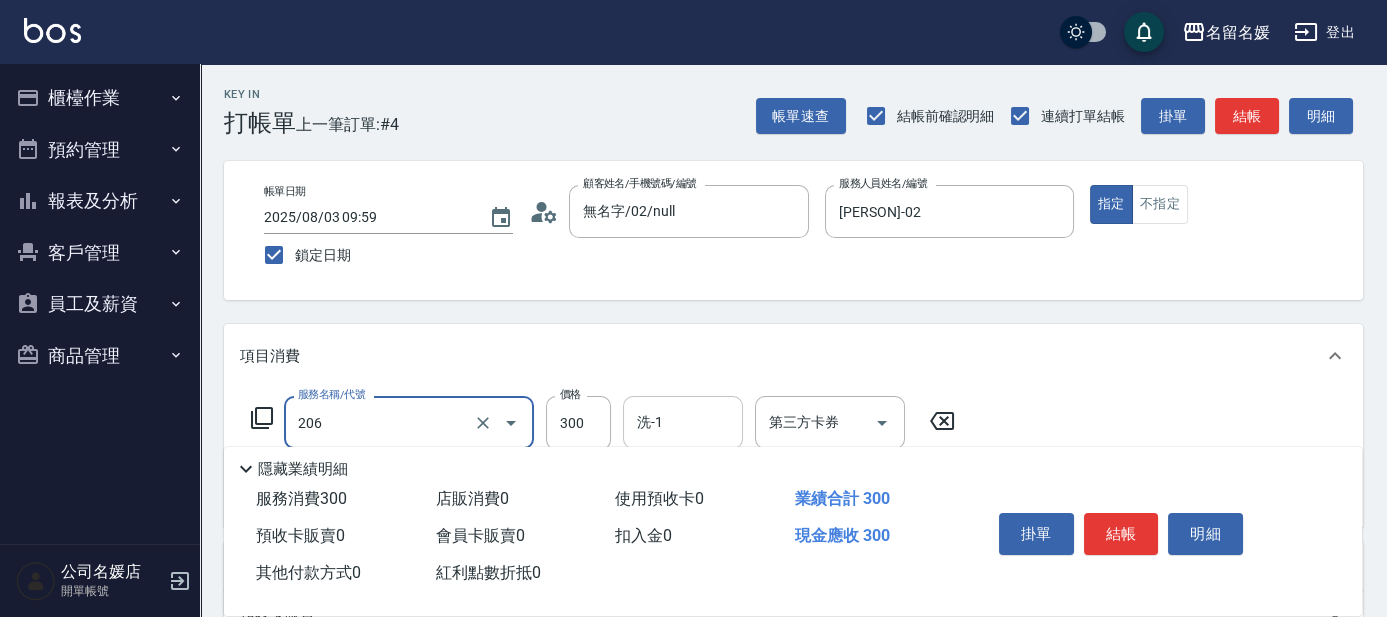 type on "洗髮[300](206)" 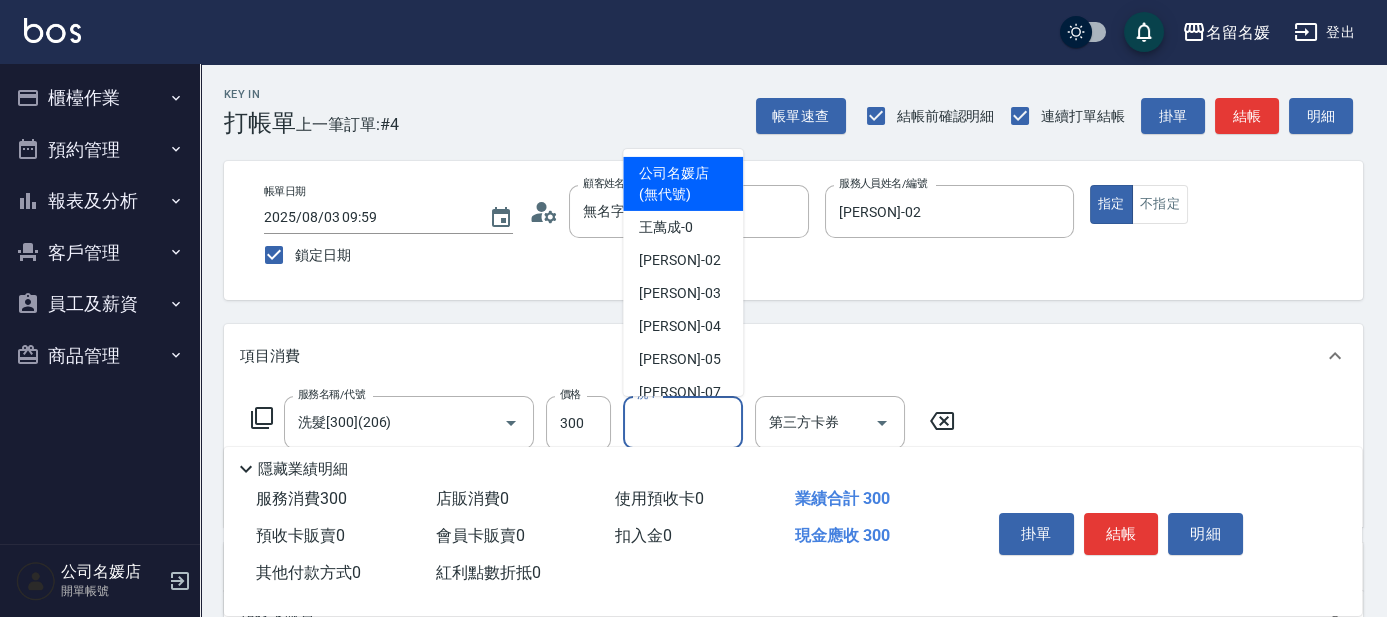 click on "洗-1" at bounding box center (683, 422) 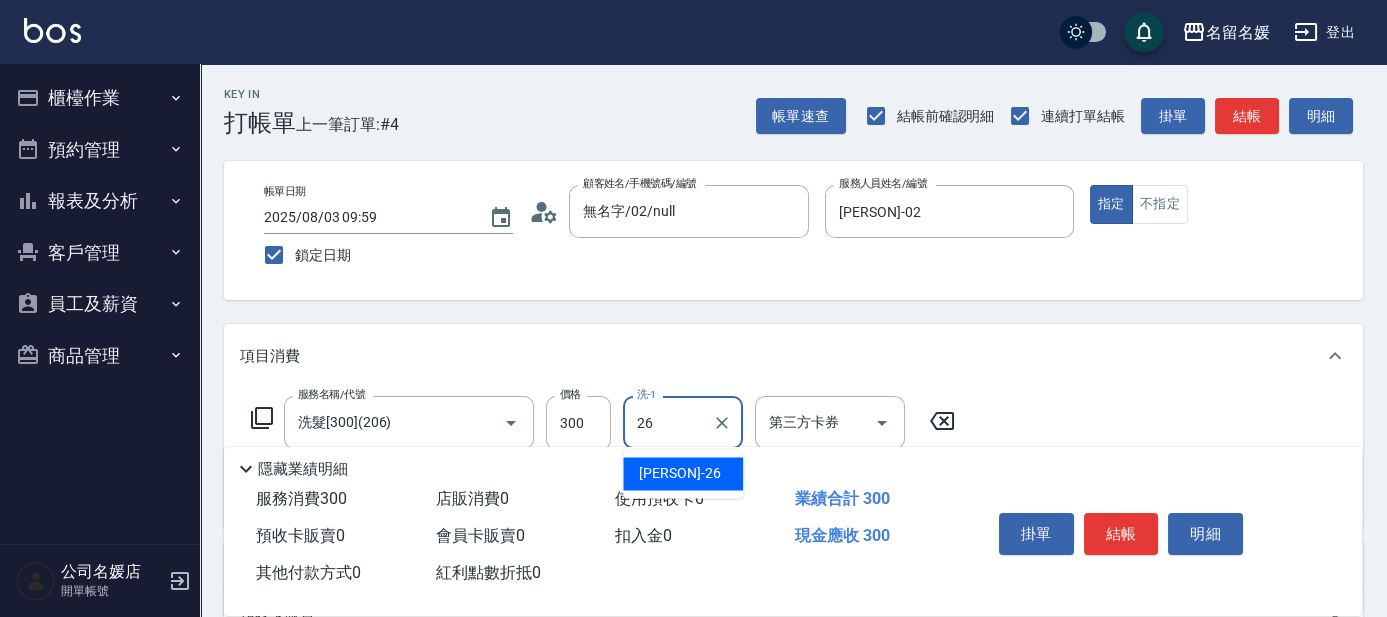 type on "[PERSON]-26" 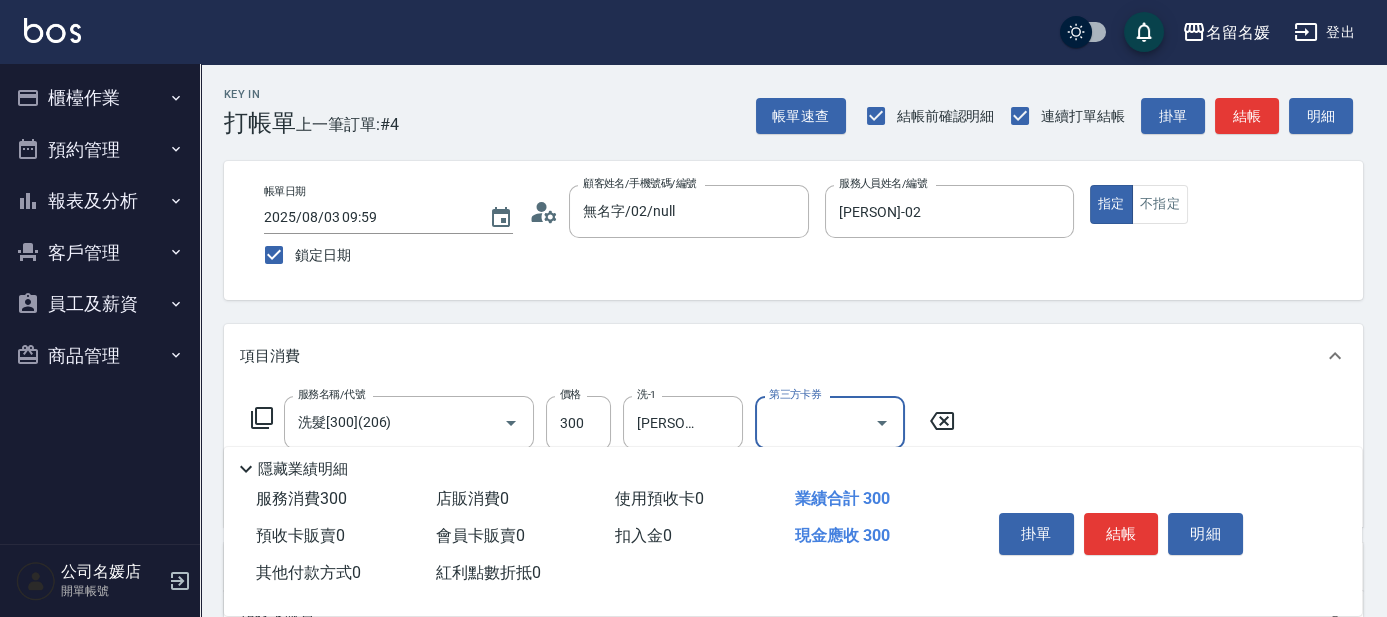 scroll, scrollTop: 90, scrollLeft: 0, axis: vertical 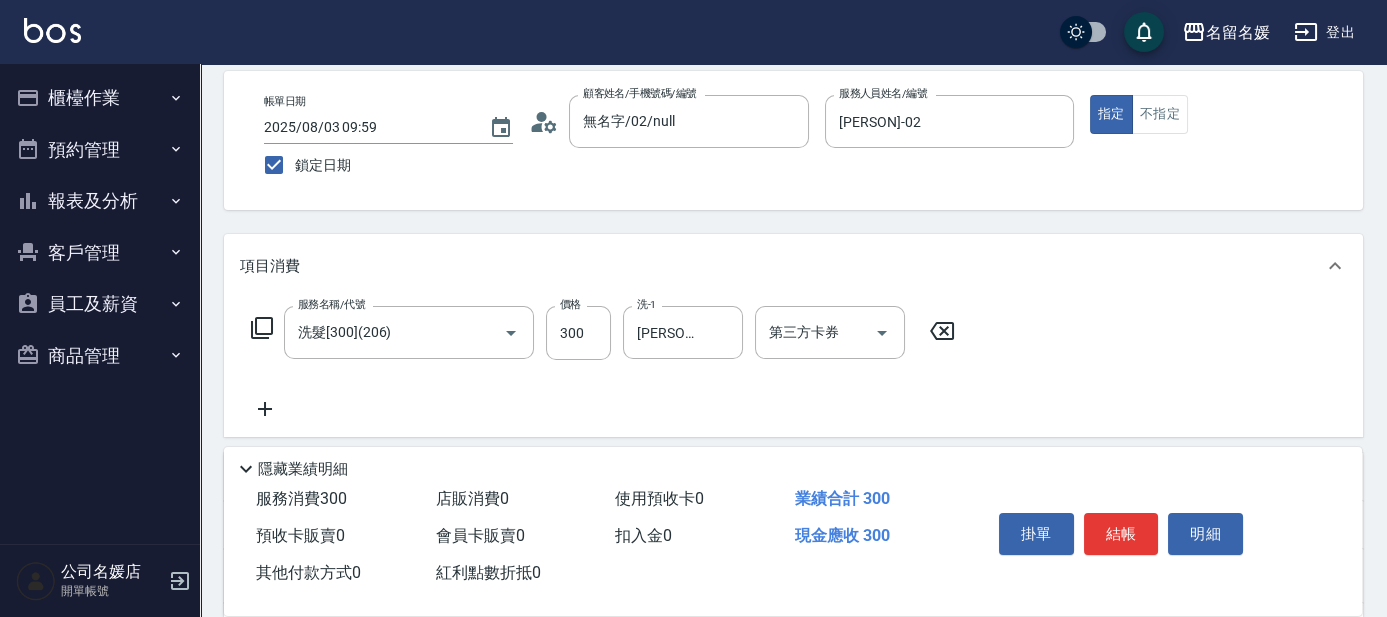 click 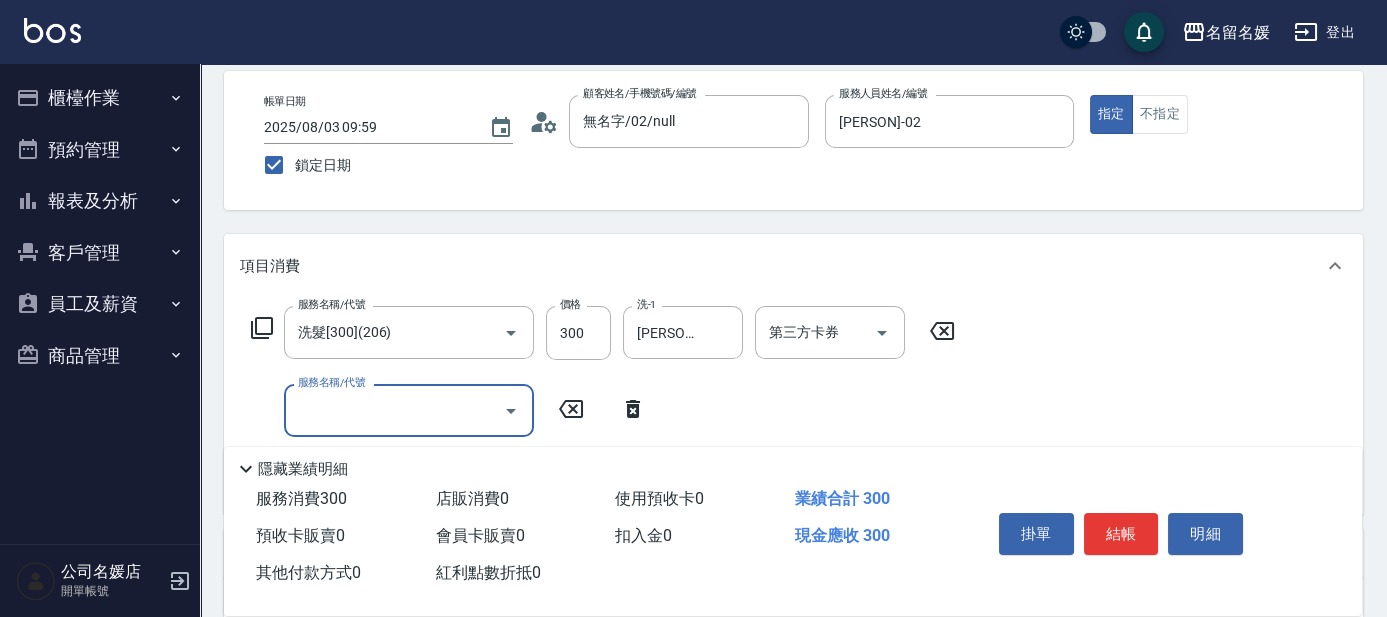 click on "服務名稱/代號" at bounding box center [394, 410] 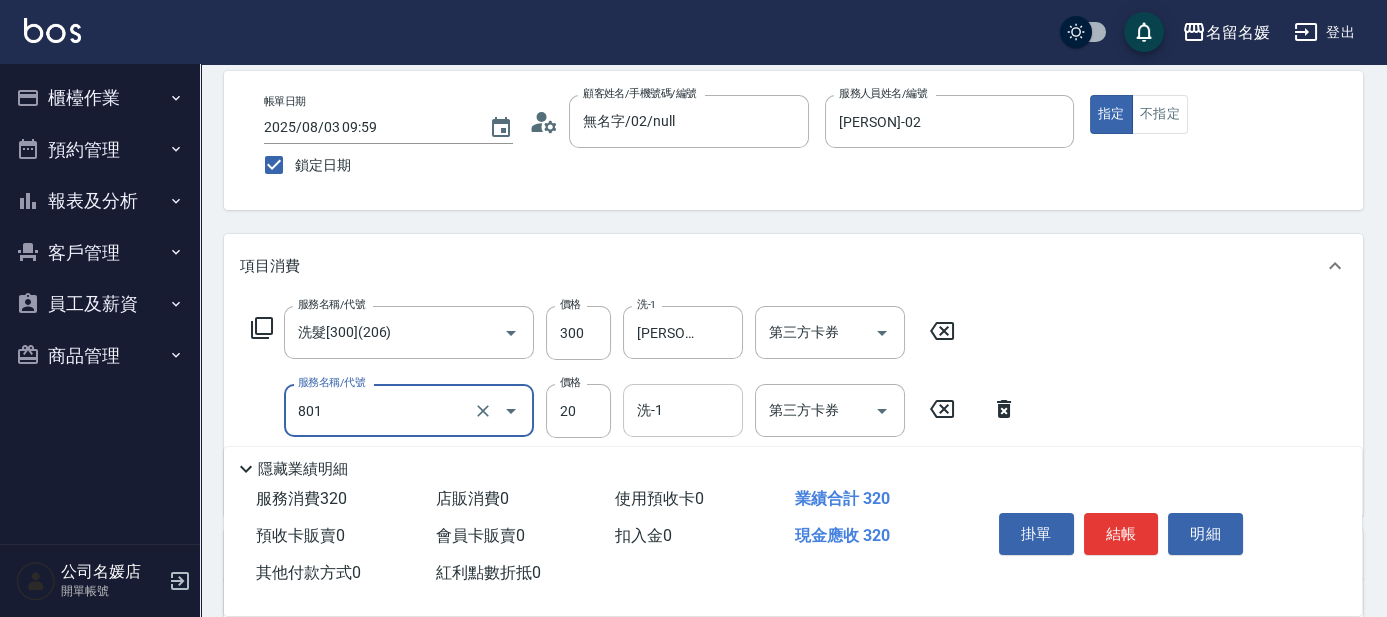 click on "洗-1" at bounding box center (683, 410) 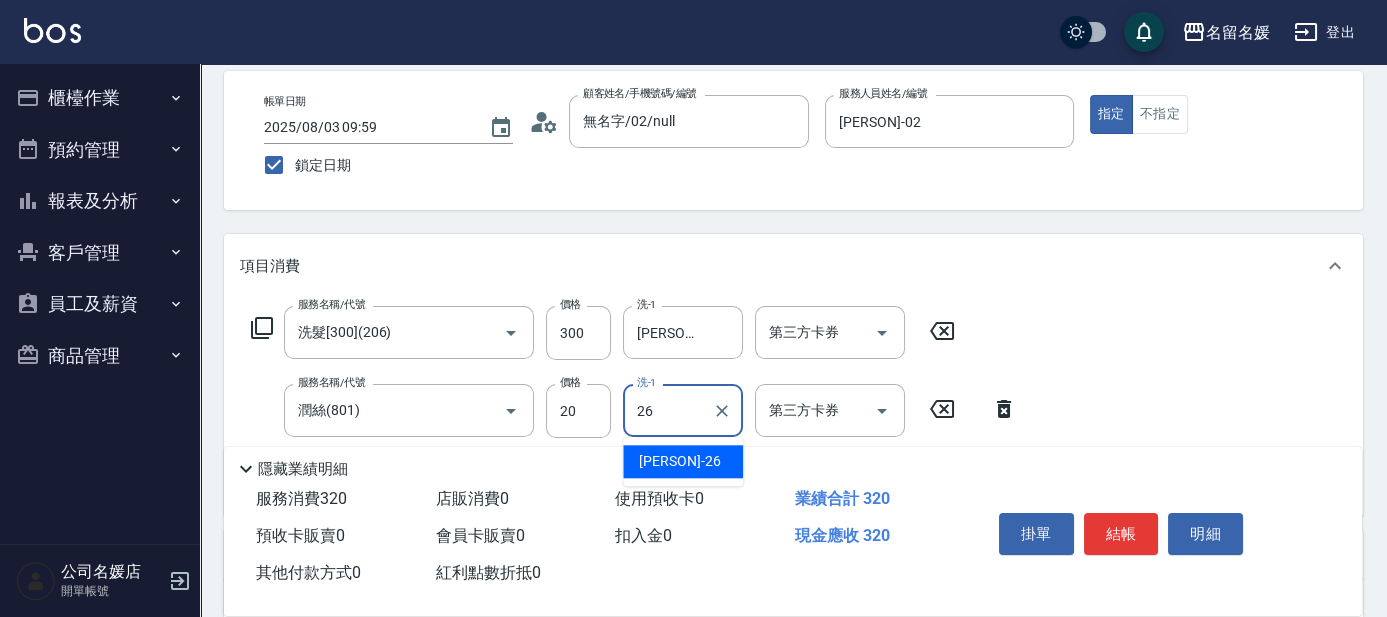 type on "[PERSON]-26" 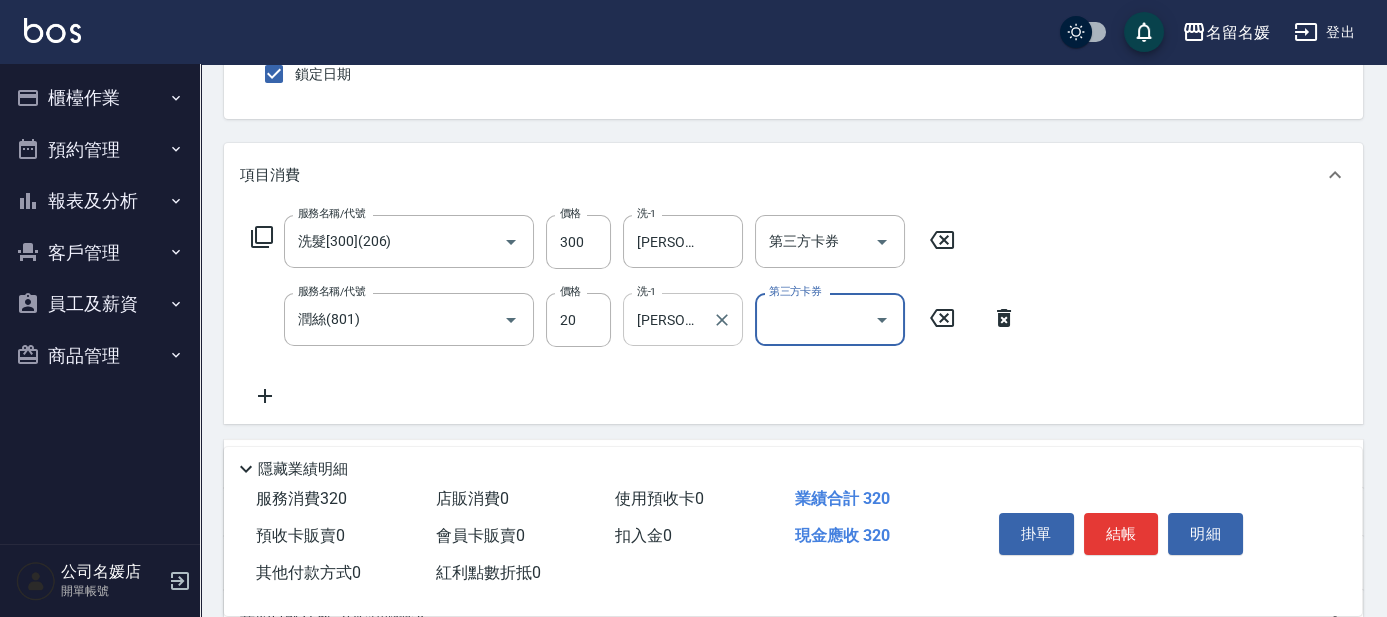 scroll, scrollTop: 181, scrollLeft: 0, axis: vertical 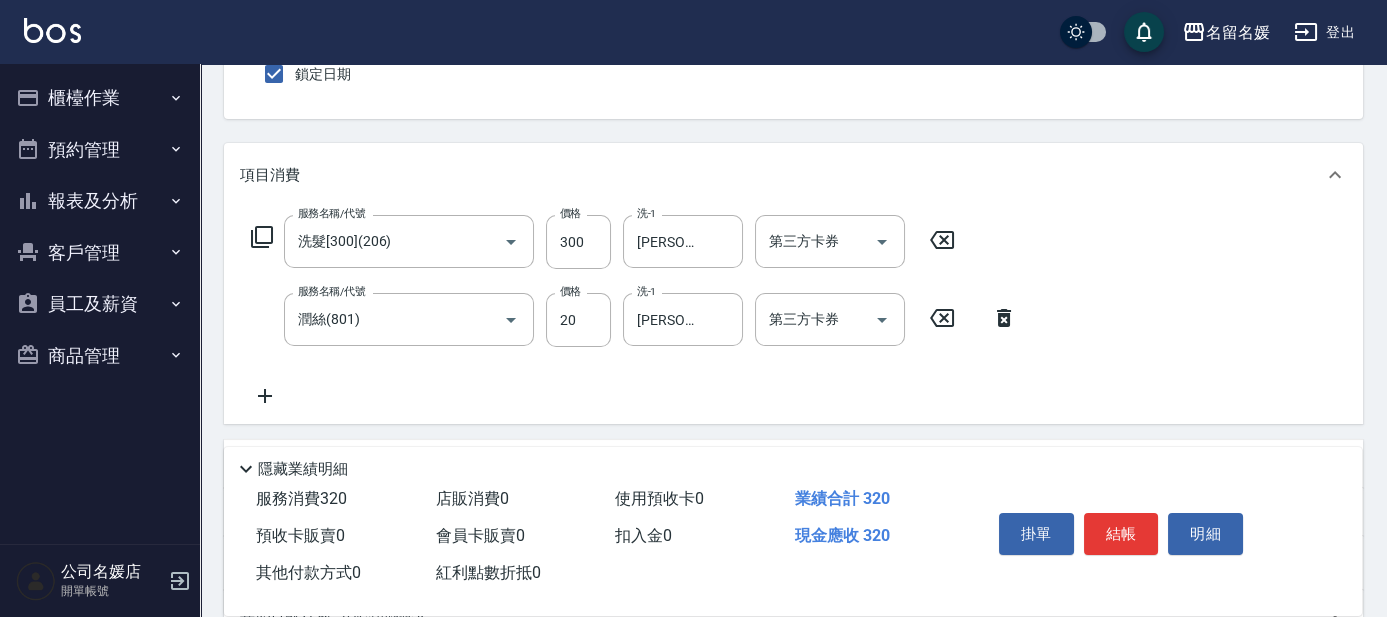 click 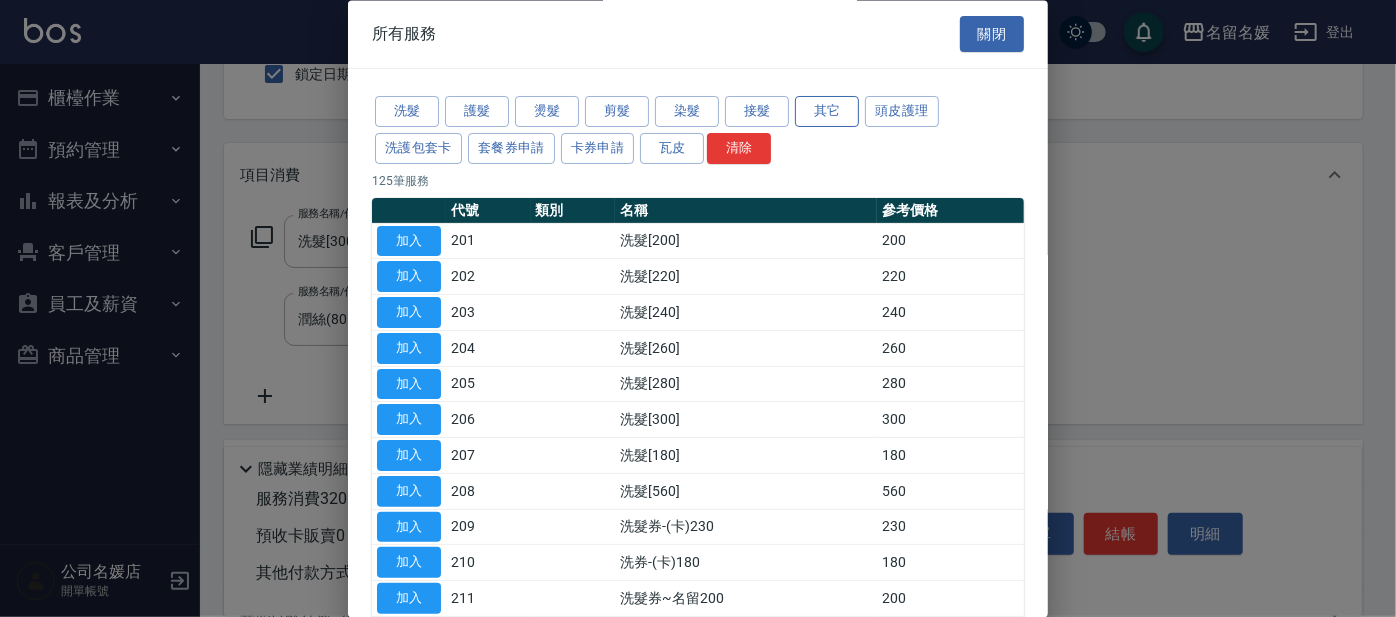 click on "其它" at bounding box center [827, 112] 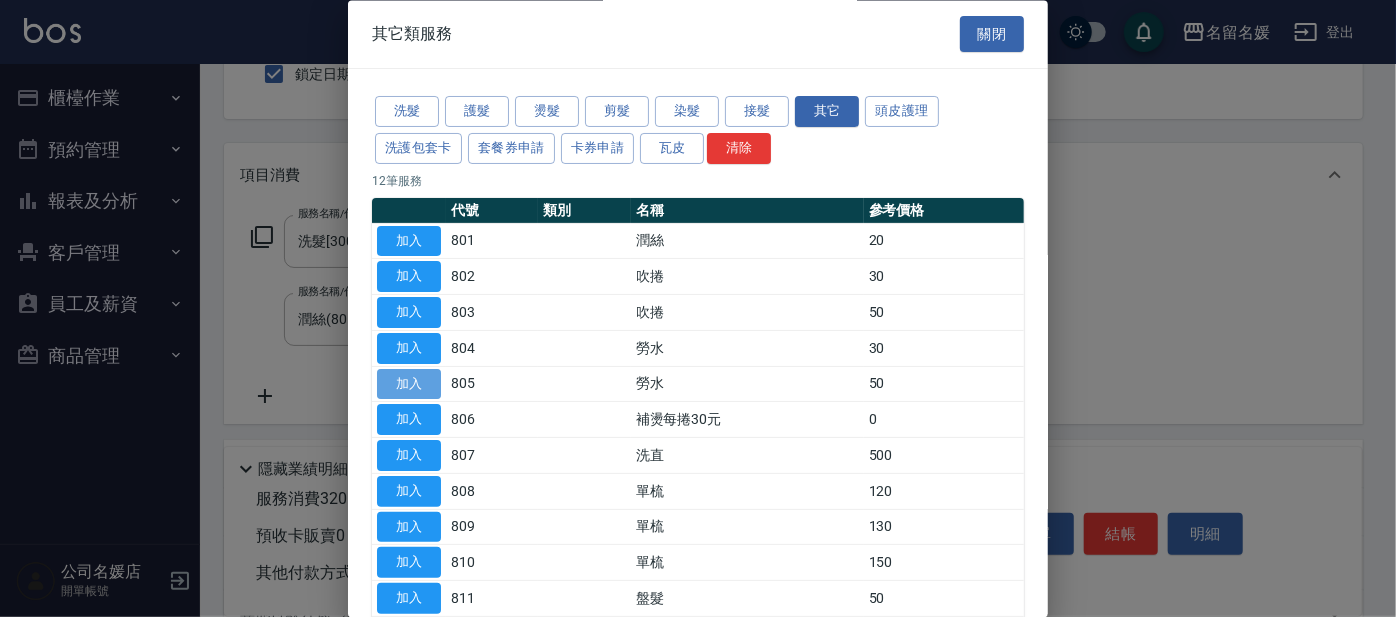 click on "加入" at bounding box center (409, 384) 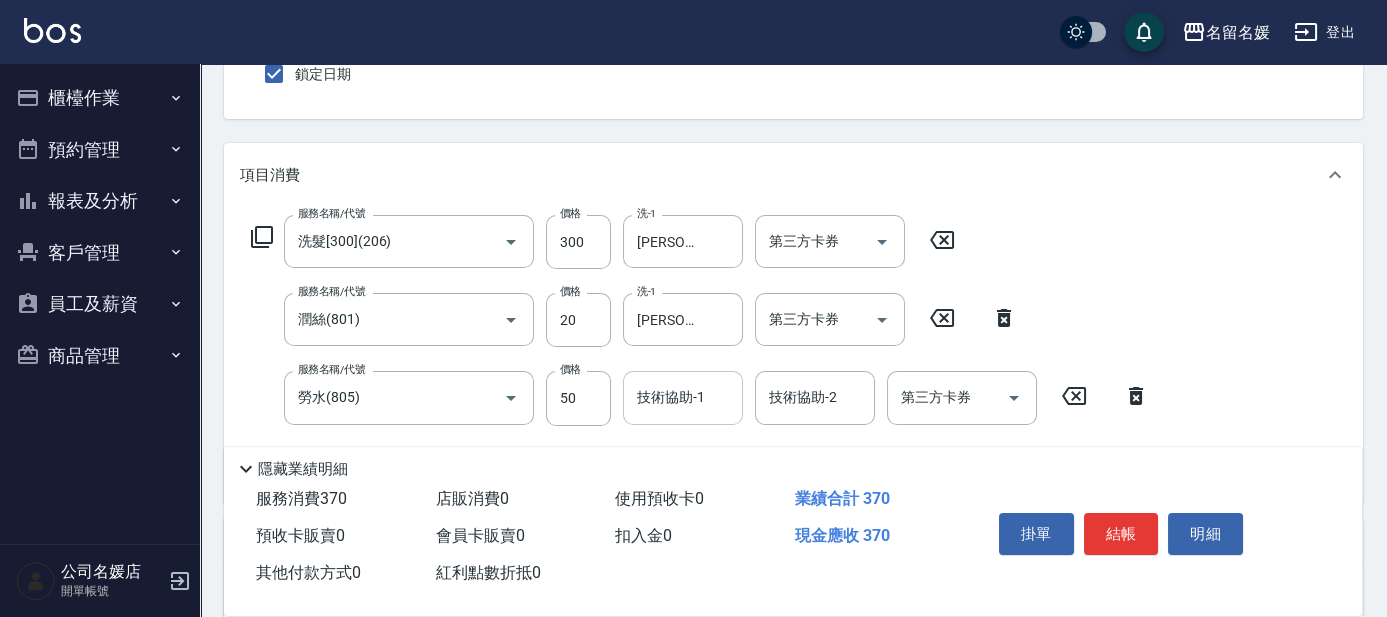click on "技術協助-1" at bounding box center [683, 397] 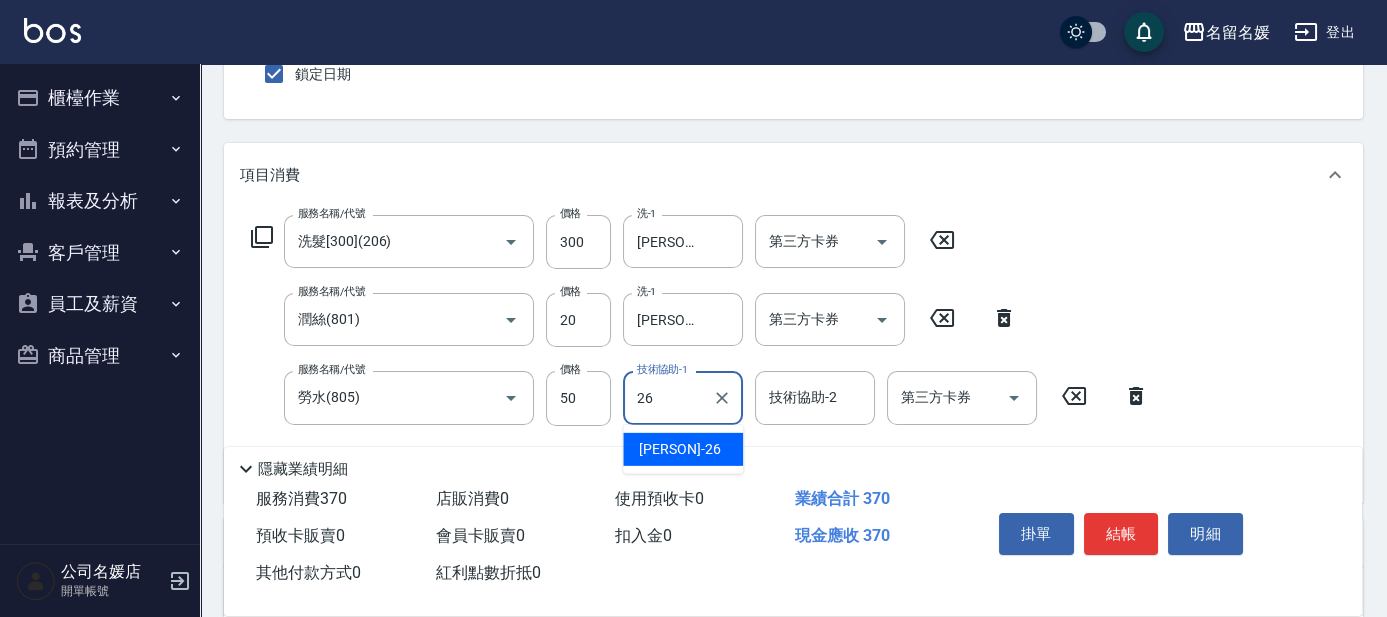 type on "[PERSON]-26" 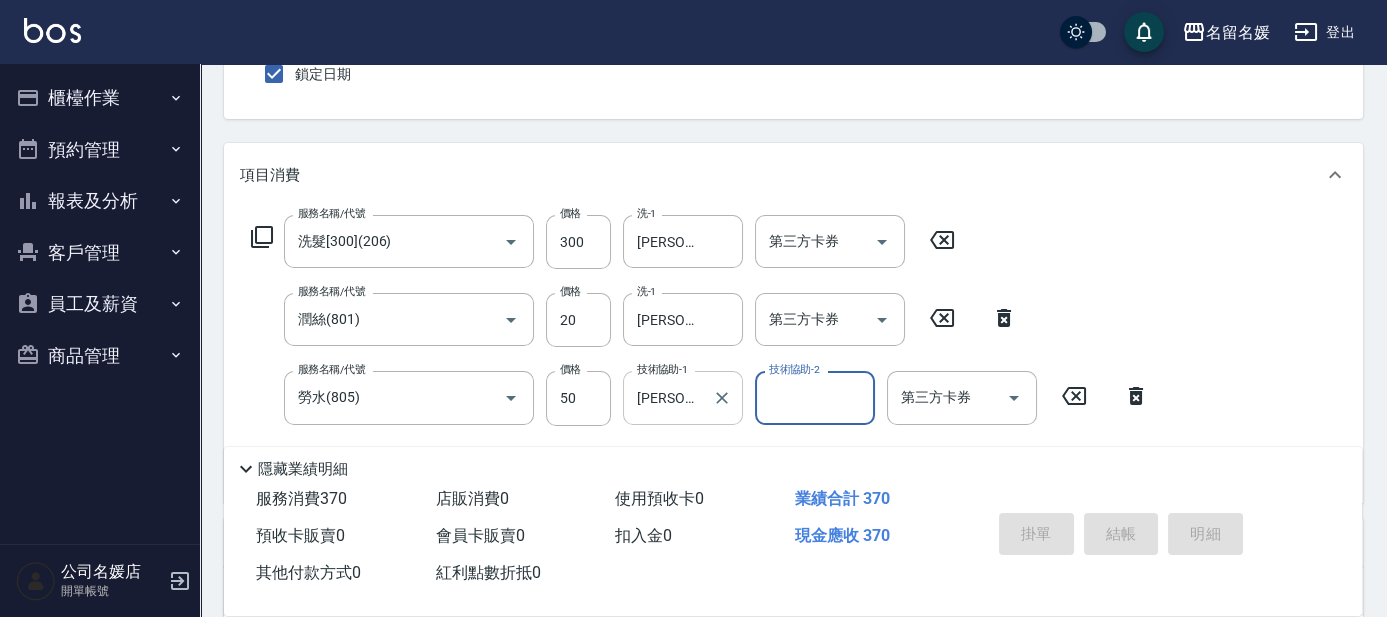 type 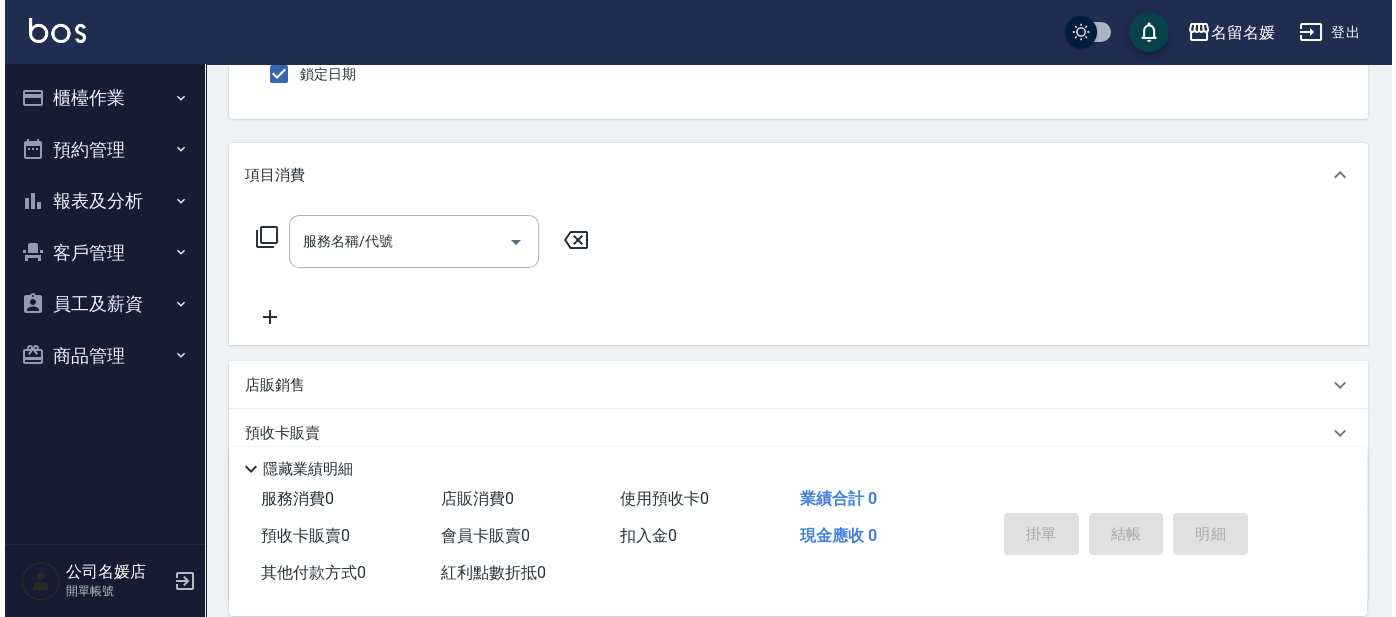 scroll, scrollTop: 0, scrollLeft: 0, axis: both 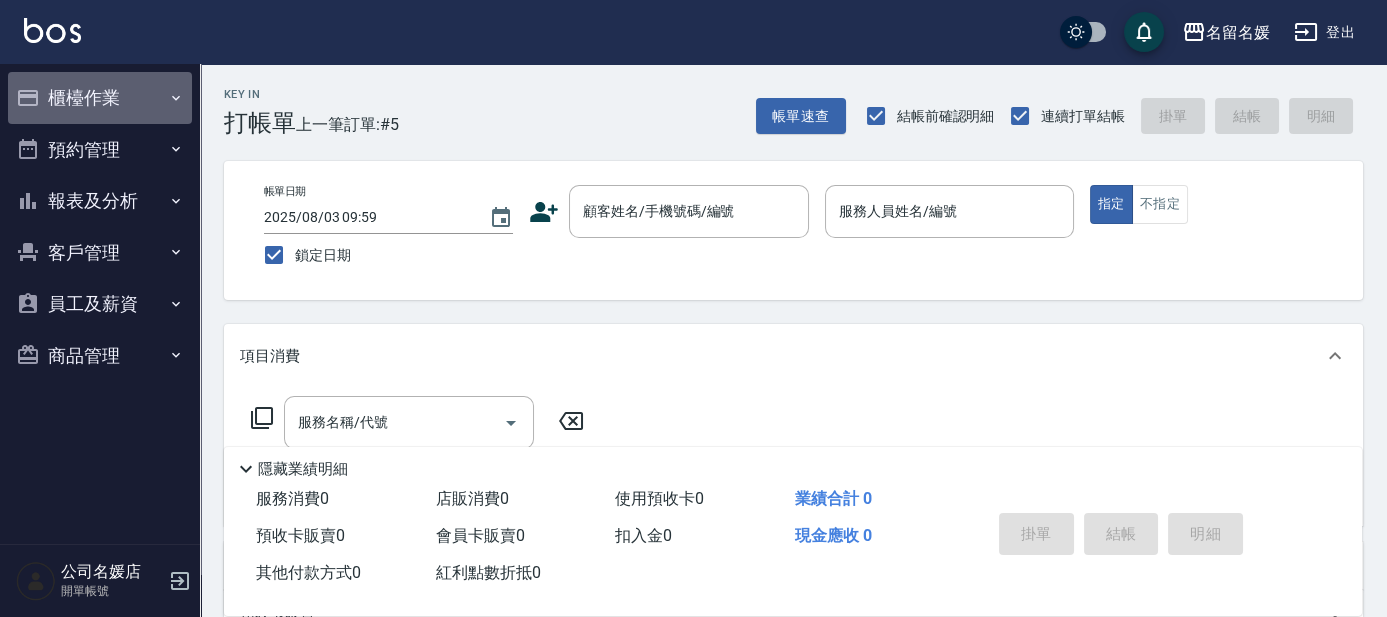 click 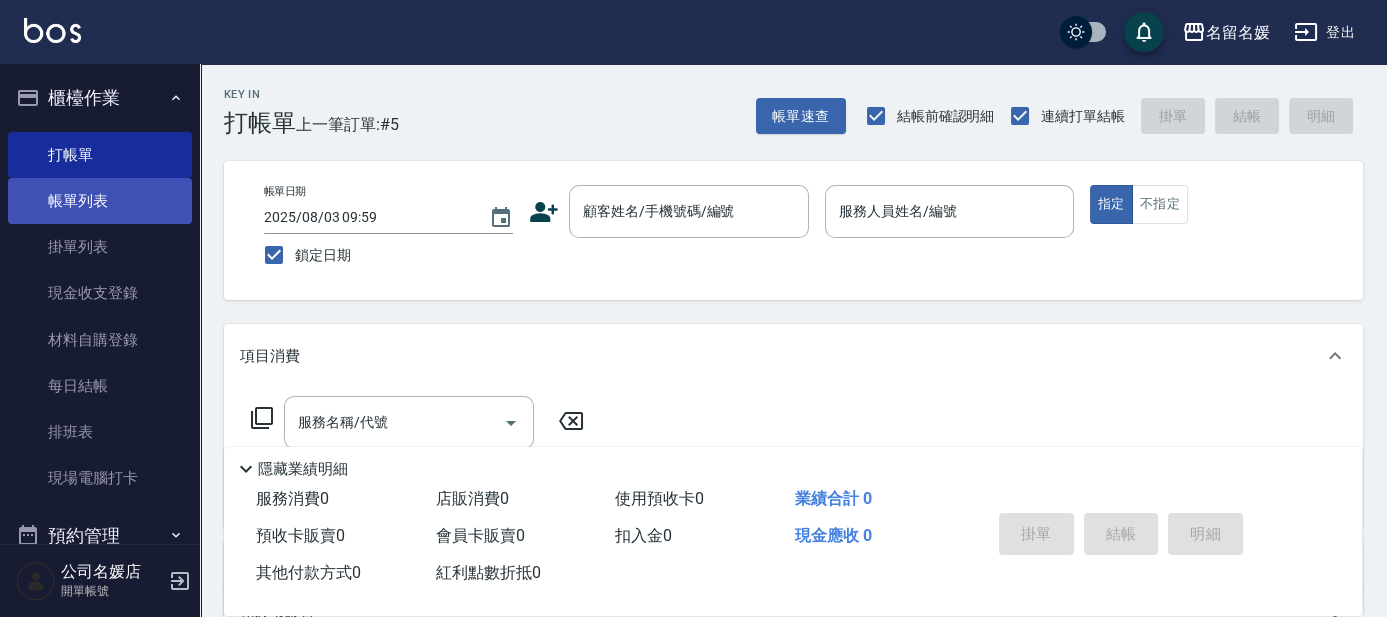 click on "帳單列表" at bounding box center (100, 201) 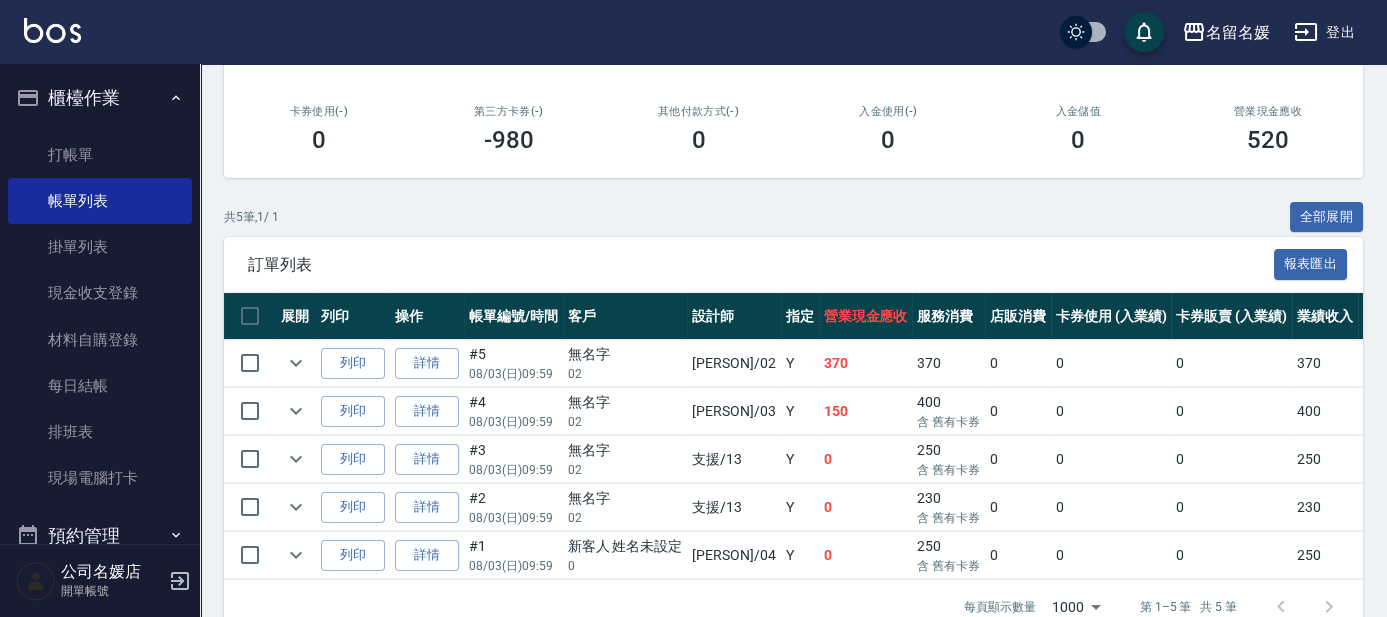 scroll, scrollTop: 378, scrollLeft: 0, axis: vertical 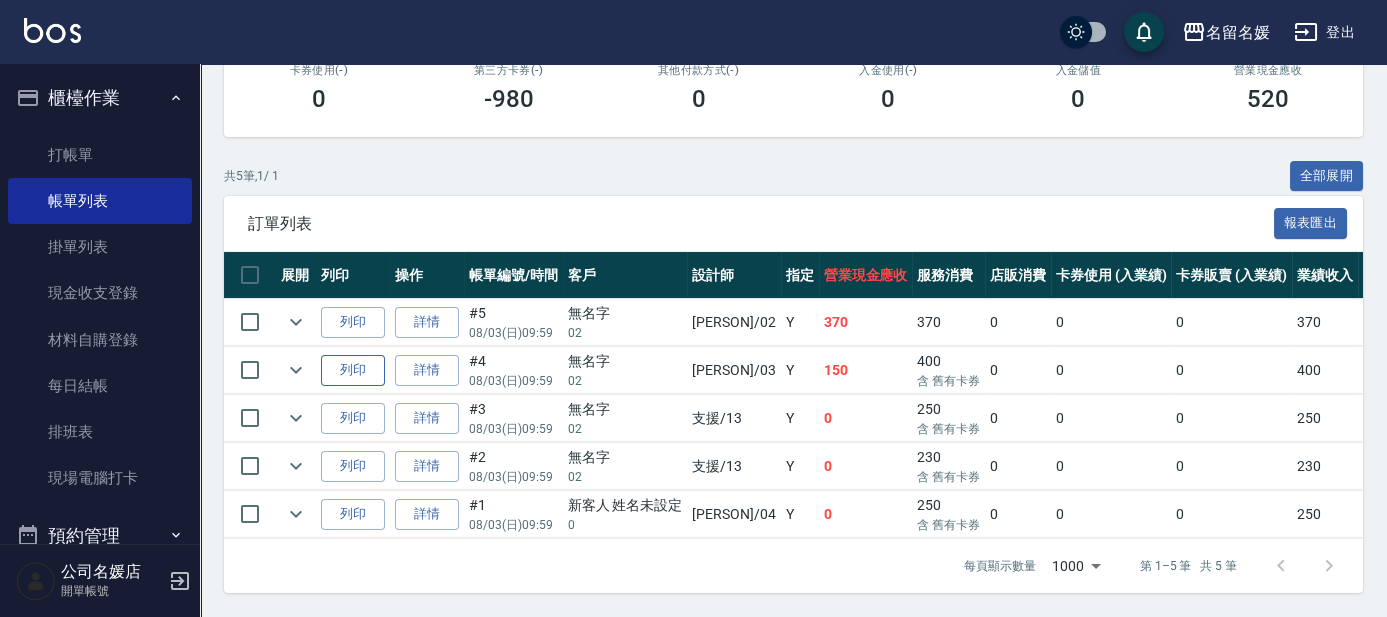 drag, startPoint x: 280, startPoint y: 347, endPoint x: 333, endPoint y: 360, distance: 54.571056 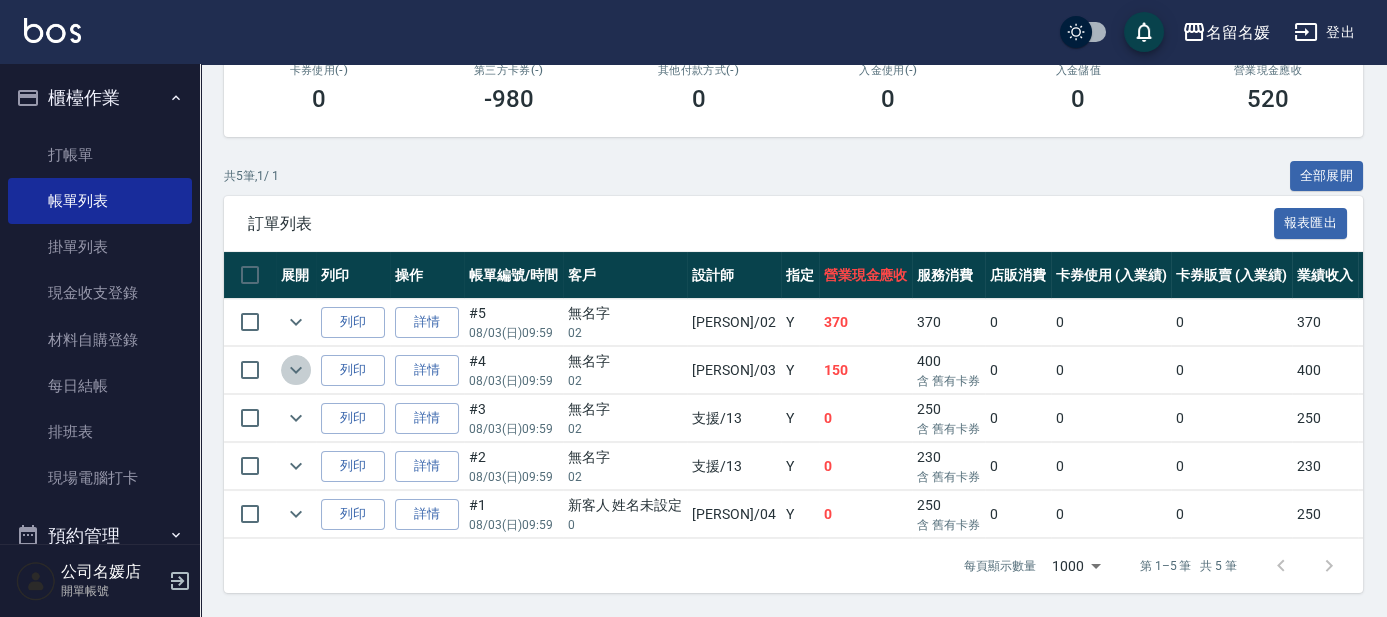 click 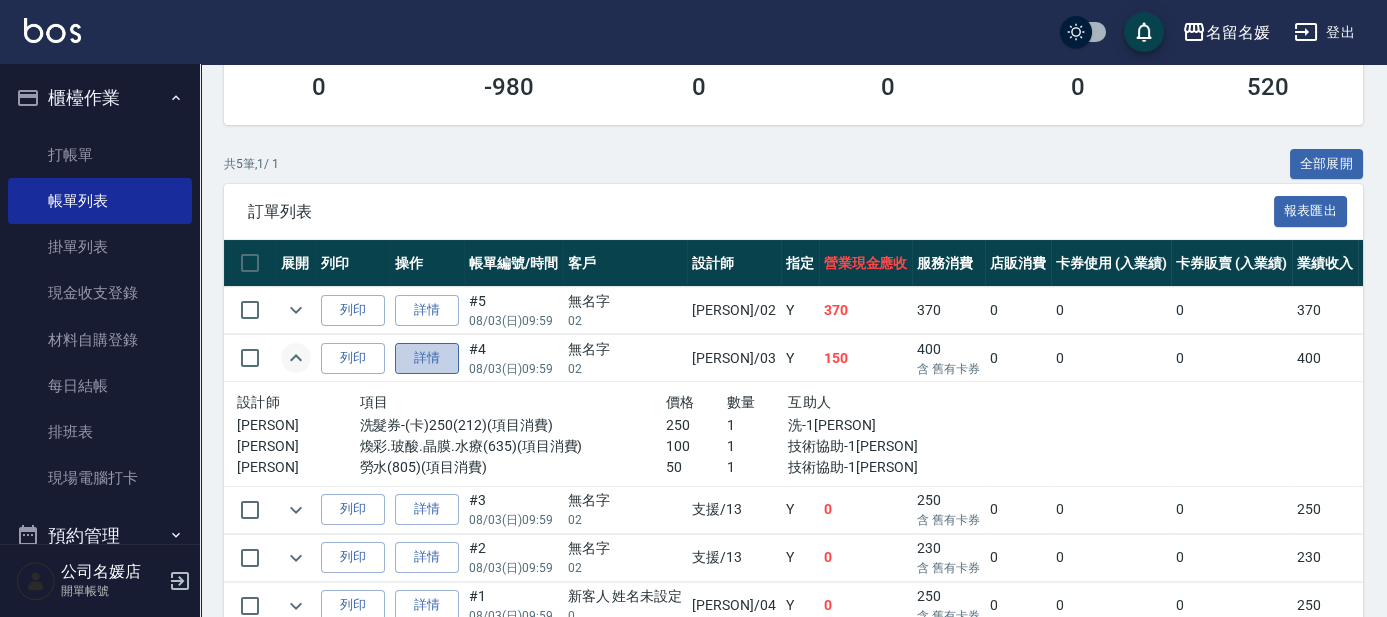 click on "詳情" at bounding box center [427, 358] 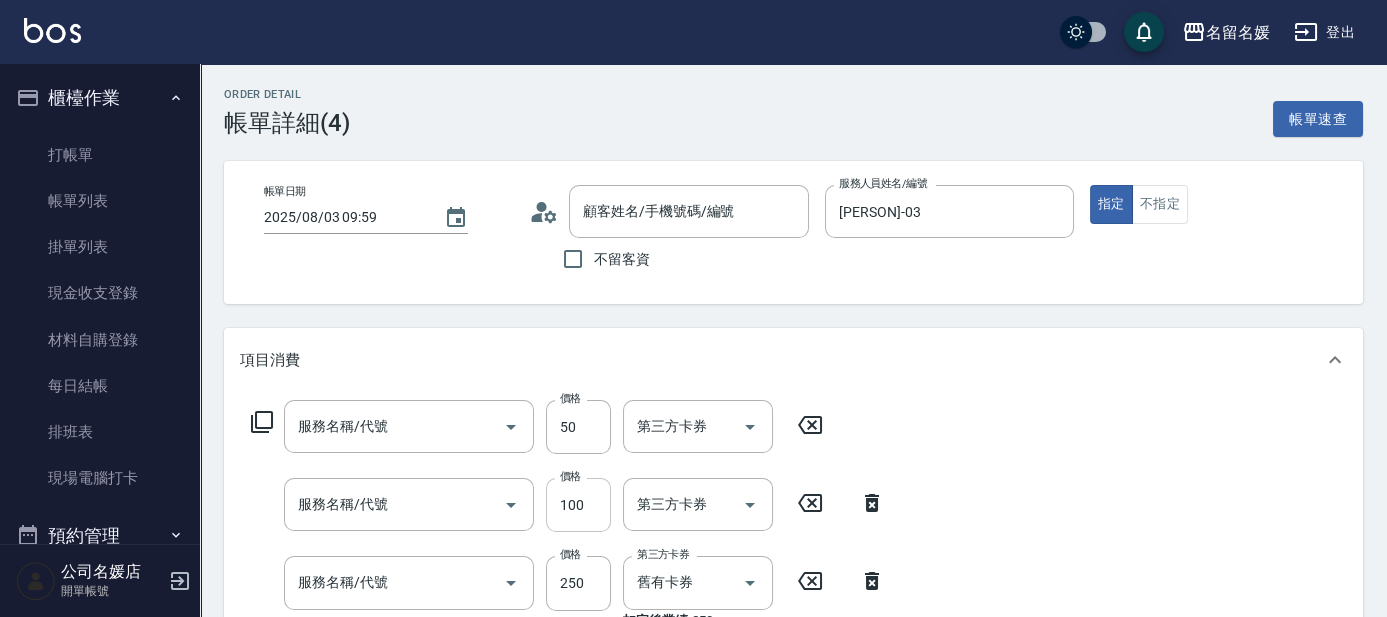 type on "2025/08/03 09:59" 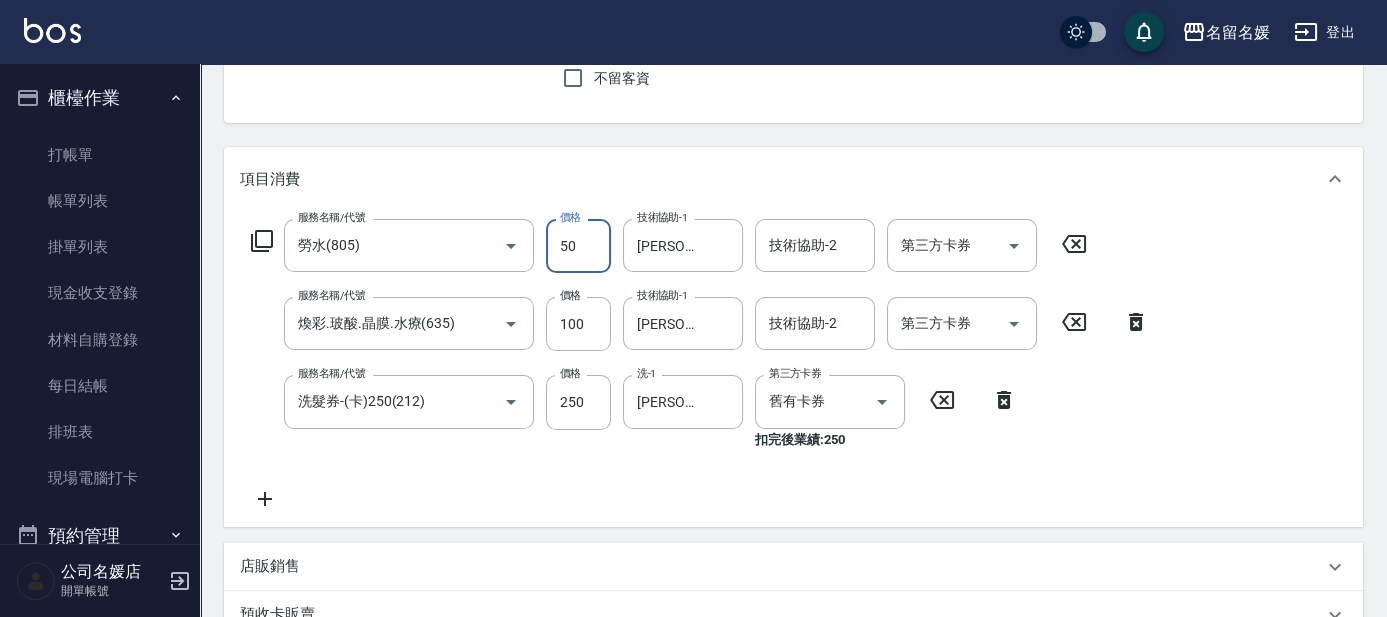 type on "勞水(805)" 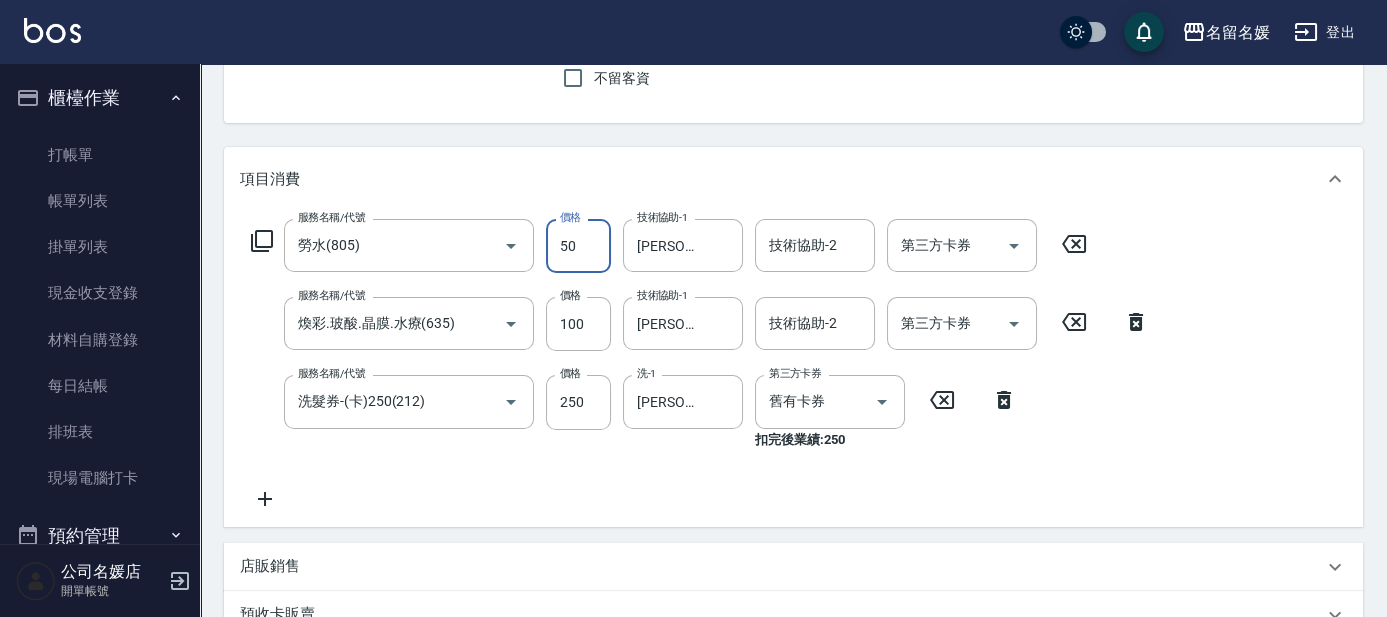 type on "煥彩.玻酸.晶膜.水療(635)" 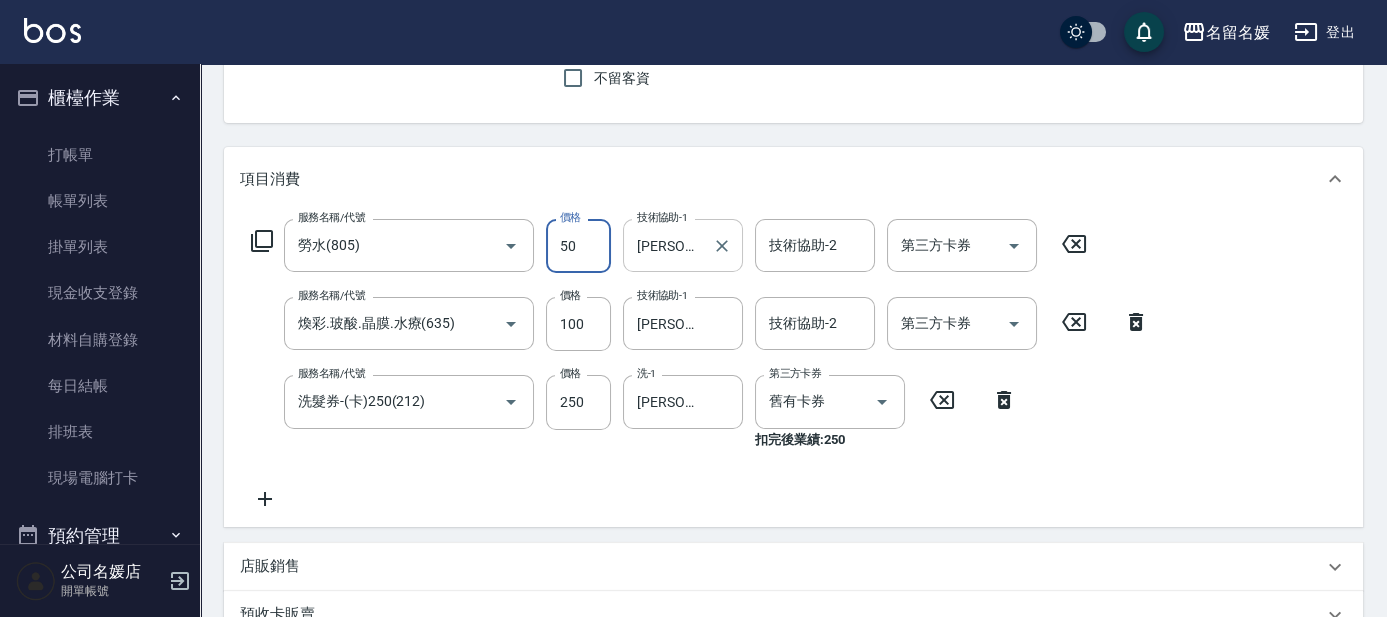 click on "[PERSON]-24" at bounding box center [668, 245] 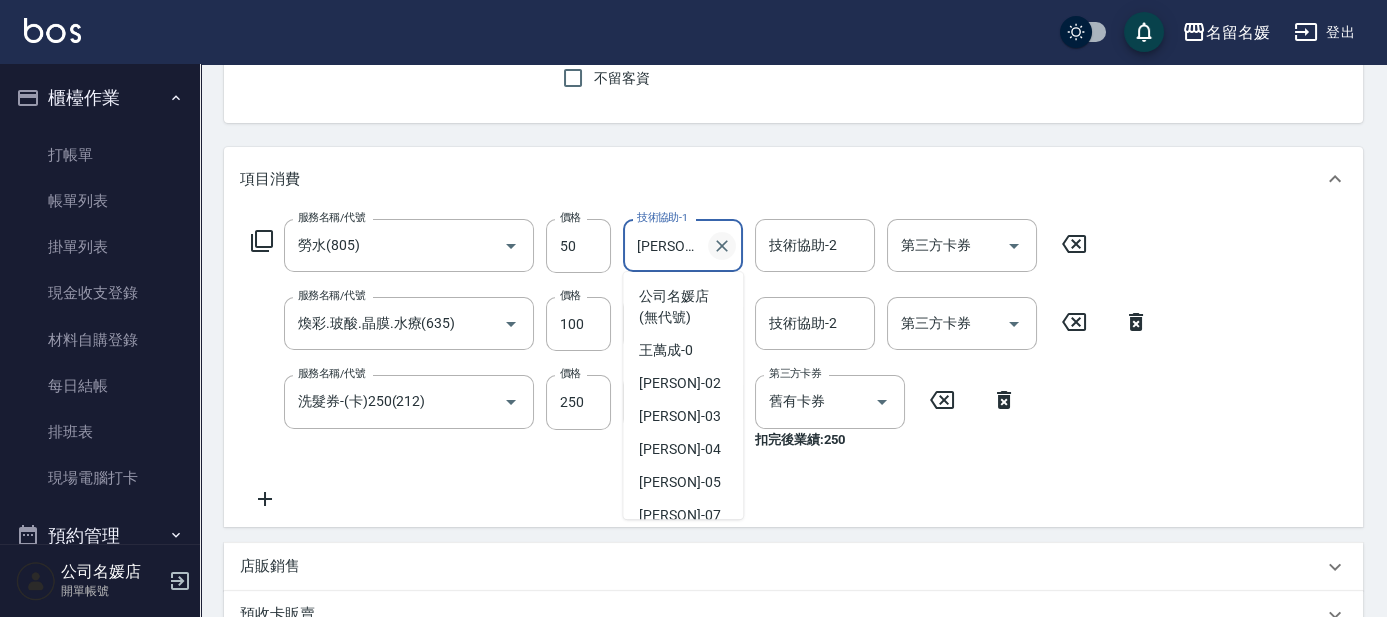 type on "無名字/02/null" 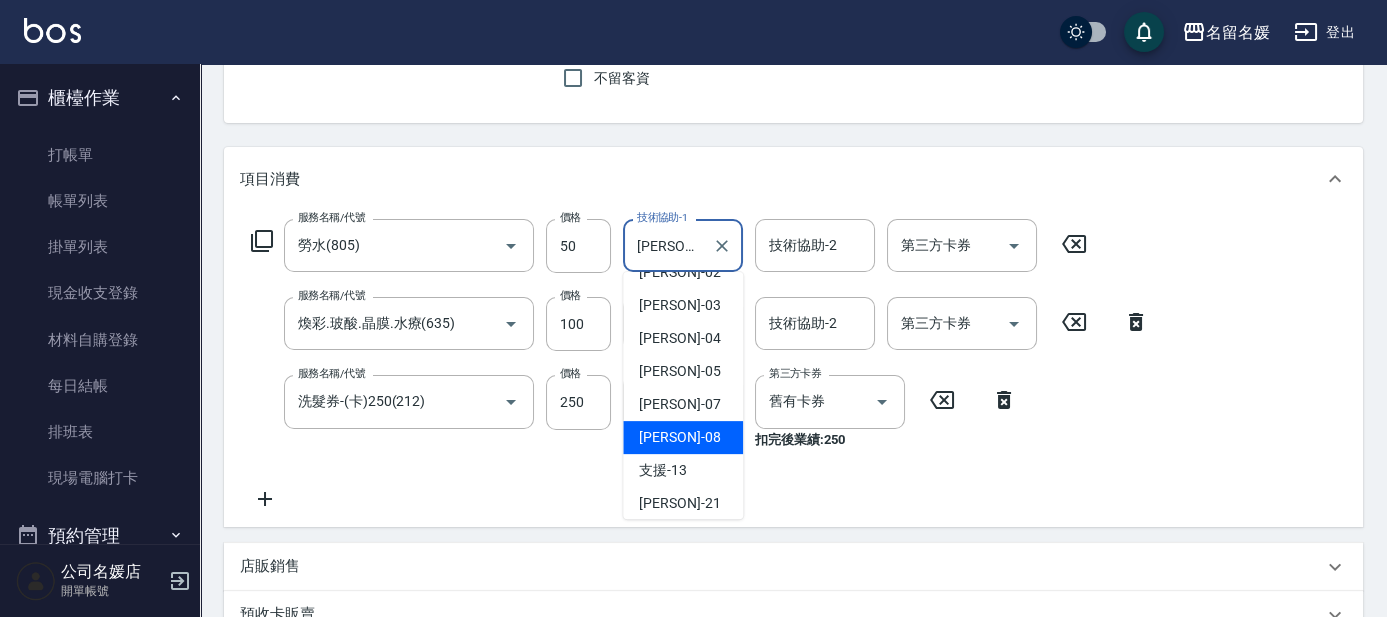 scroll, scrollTop: 0, scrollLeft: 0, axis: both 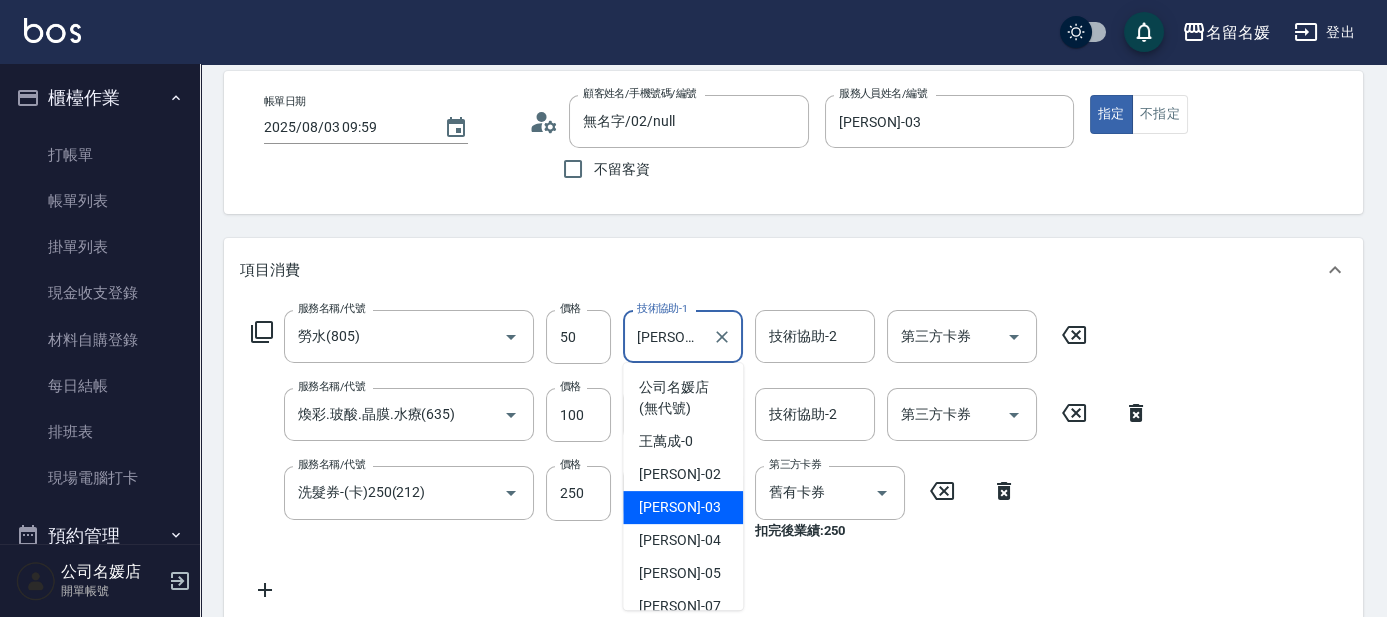 click on "[PERSON] -03" at bounding box center [683, 507] 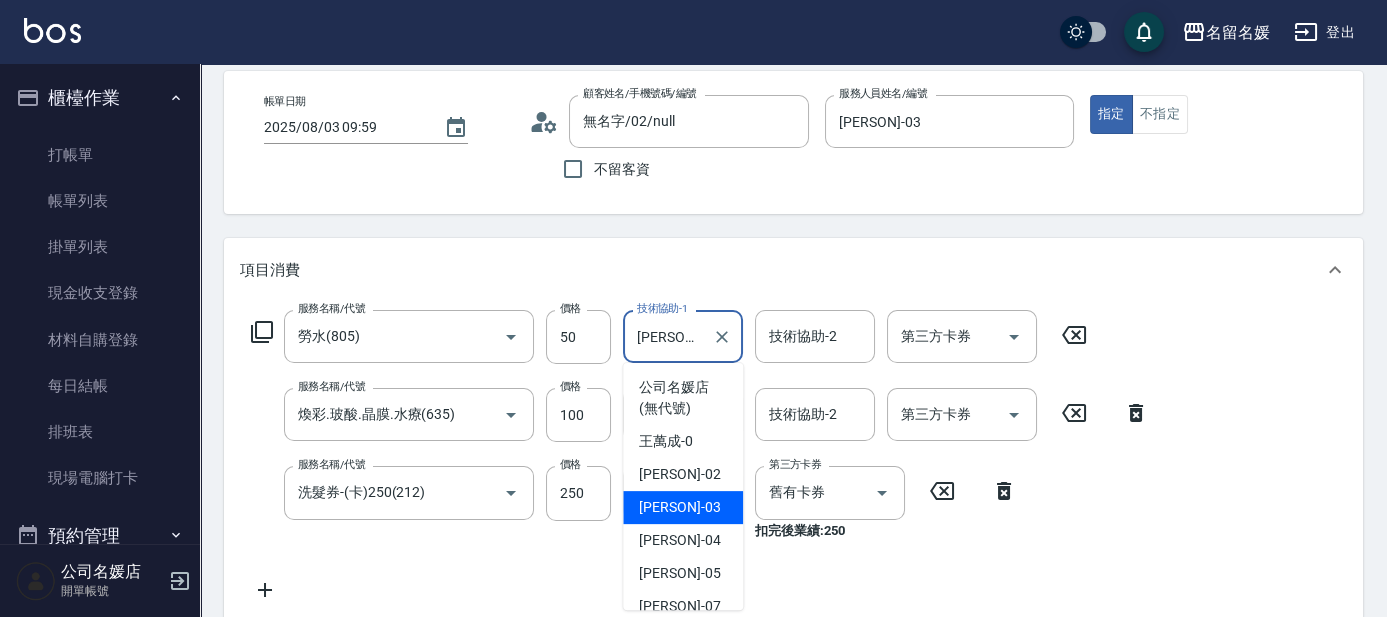 type on "[PERSON]-03" 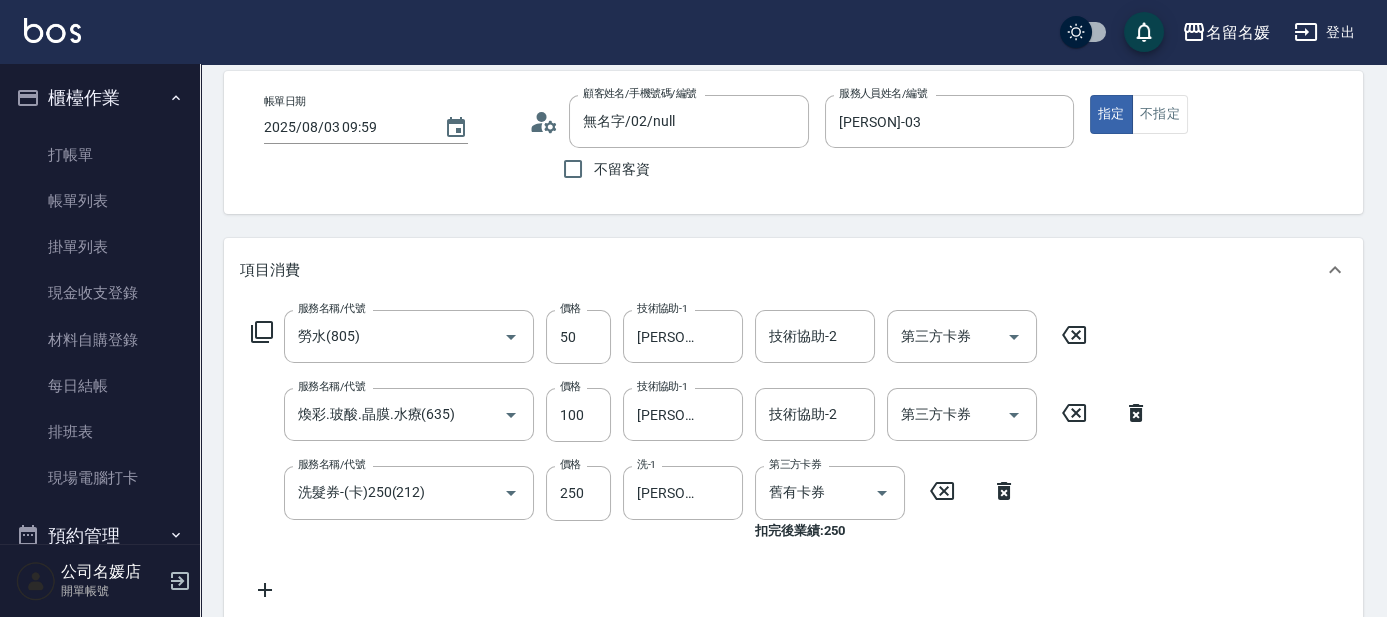 click on "Order detail 帳單詳細  (4) 帳單速查 帳單日期 2025/08/03 09:59 顧客姓名/手機號碼/編號 無名字/[PHONE]/null 顧客姓名/手機號碼/編號 不留客資 服務人員姓名/編號 [PERSON] -03 服務人員姓名/編號 指定 不指定 項目消費 服務名稱/代號 勞水(805) 服務名稱/代號 價格 50 價格 技術協助-1 [PERSON] -03 技術協助-1 技術協助-2 技術協助-2 第三方卡券 第三方卡券 服務名稱/代號 煥彩.玻酸.晶膜.水療(635) 服務名稱/代號 價格 100 價格 技術協助-1 [PERSON] -24 技術協助-1 技術協助-2 技術協助-2 第三方卡券 第三方卡券 服務名稱/代號 洗髮券-(卡)250(212) 服務名稱/代號 價格 250 價格 洗-1 [PERSON] -24 洗-1 第三方卡券 舊有卡券 第三方卡券 扣完後業績: 250 店販銷售 服務人員姓名/編號 服務人員姓名/編號 商品代號/名稱 商品代號/名稱 預收卡販賣 卡券名稱/代號 卡券名稱/代號 使用預收卡 卡券名稱/代號 會員卡銷售 0" at bounding box center [793, 551] 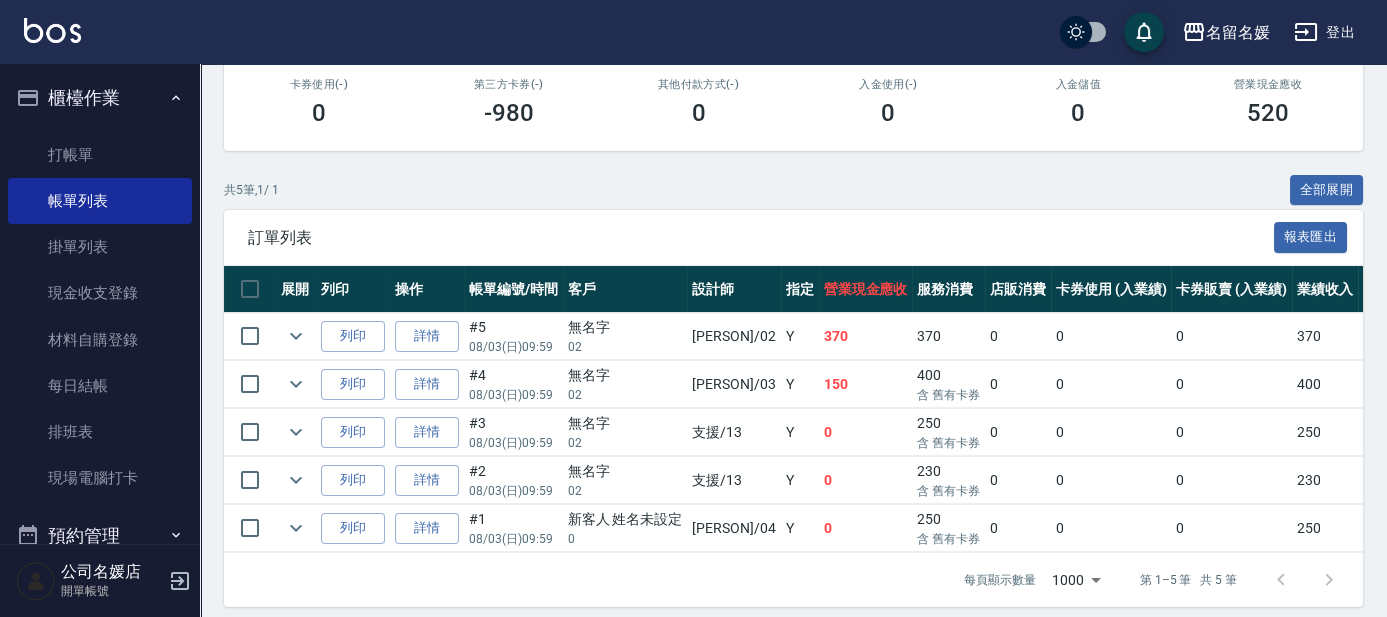 scroll, scrollTop: 363, scrollLeft: 0, axis: vertical 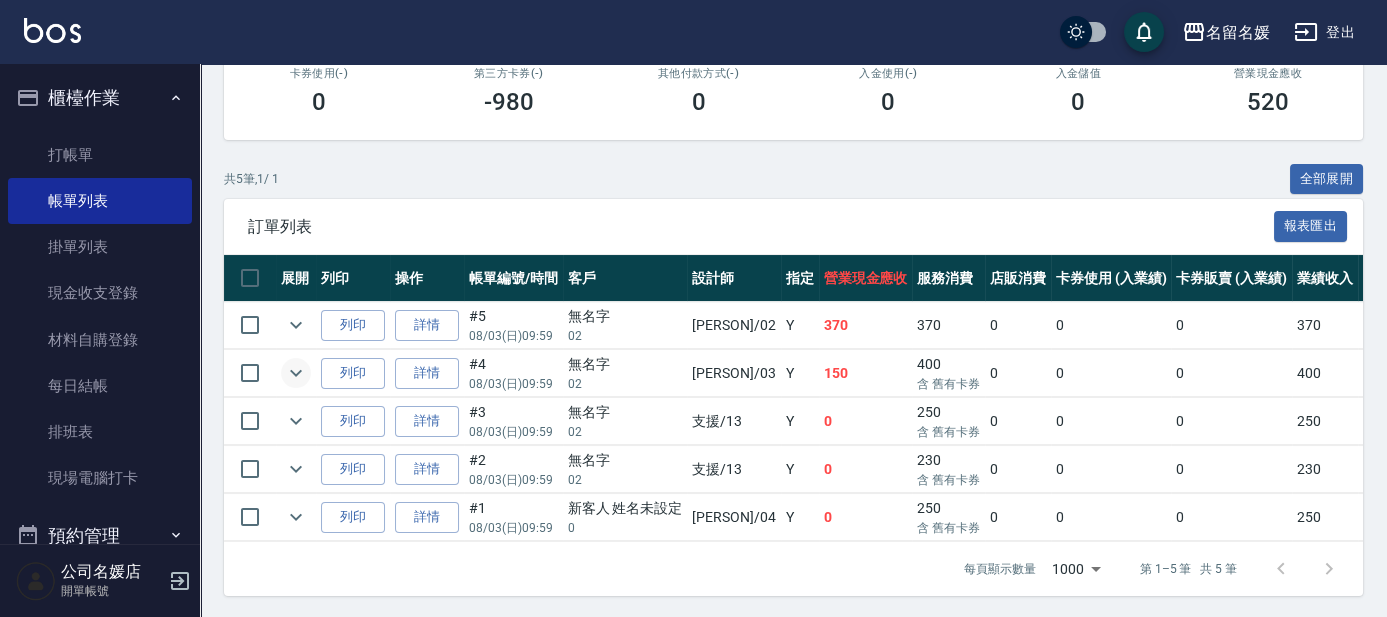 click 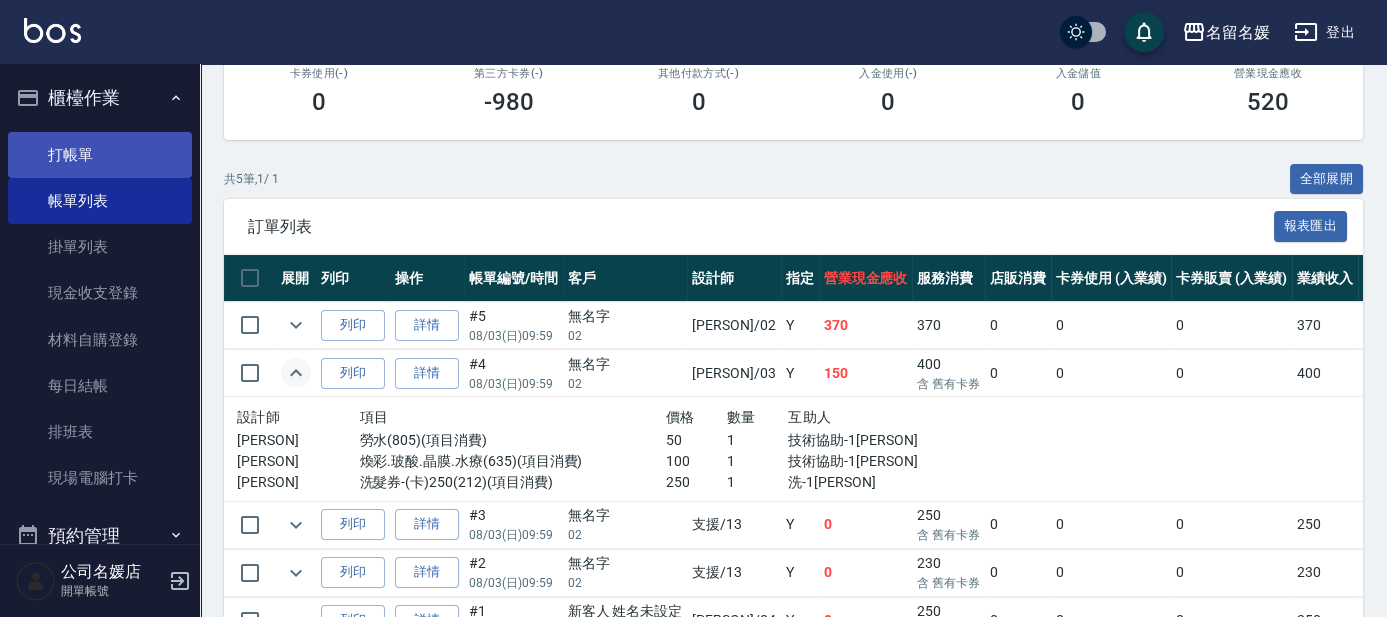 click on "打帳單" at bounding box center (100, 155) 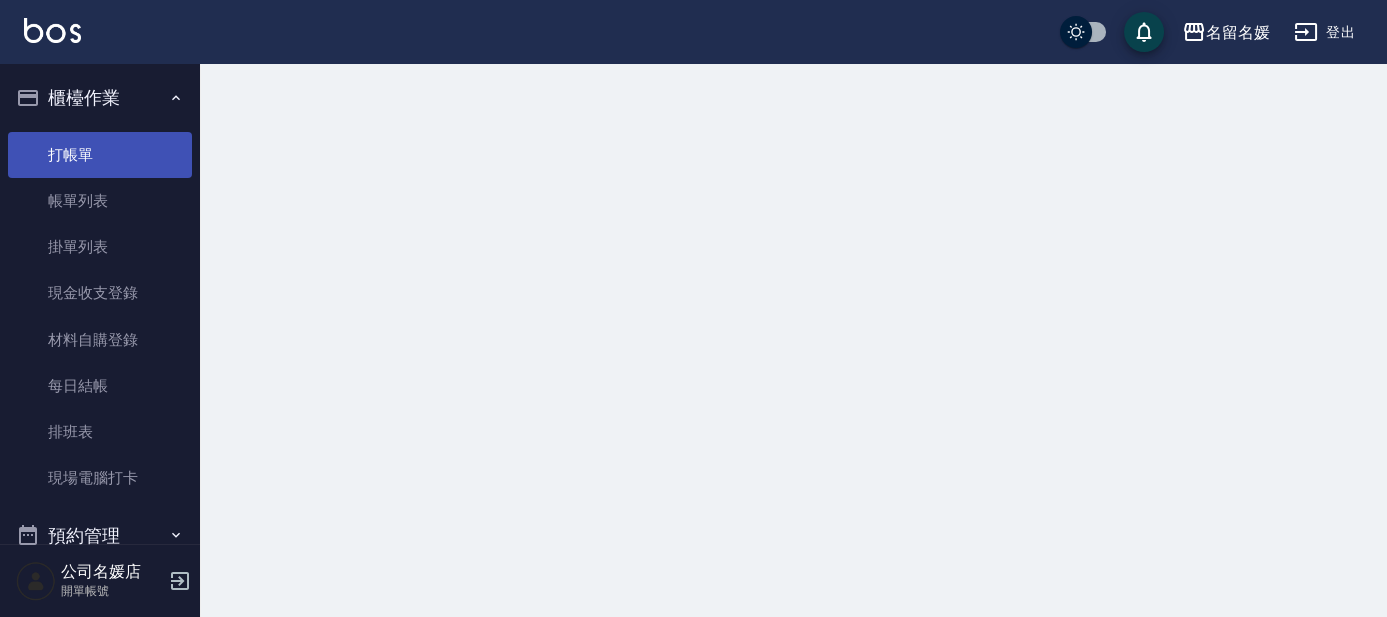 scroll, scrollTop: 0, scrollLeft: 0, axis: both 